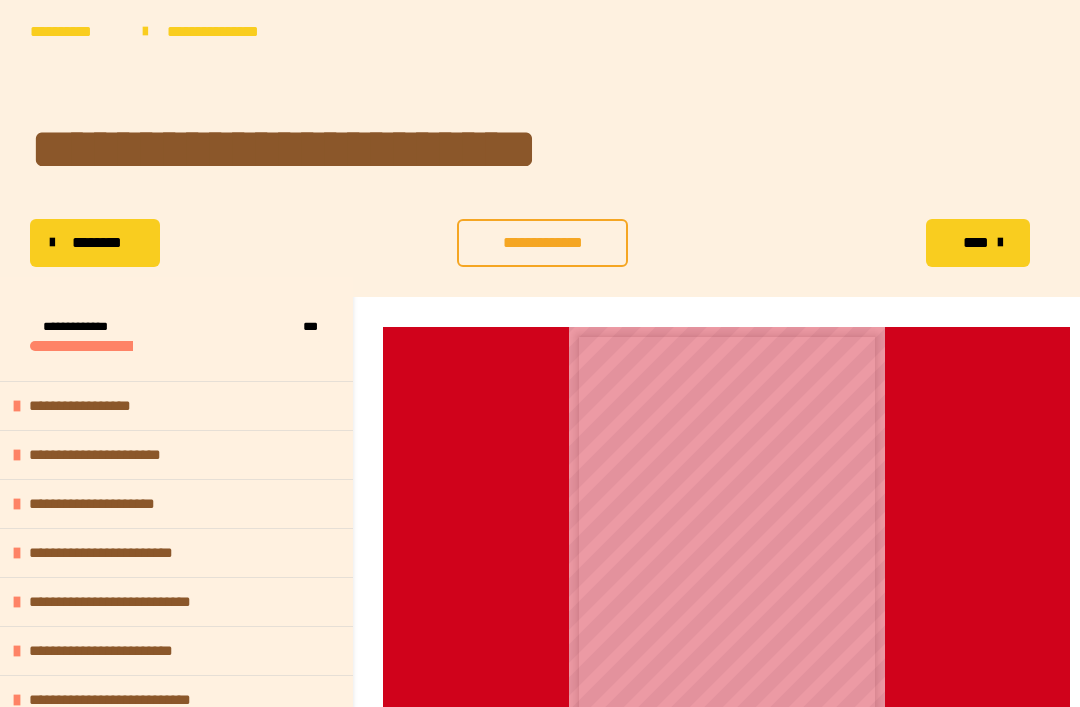 scroll, scrollTop: 0, scrollLeft: 0, axis: both 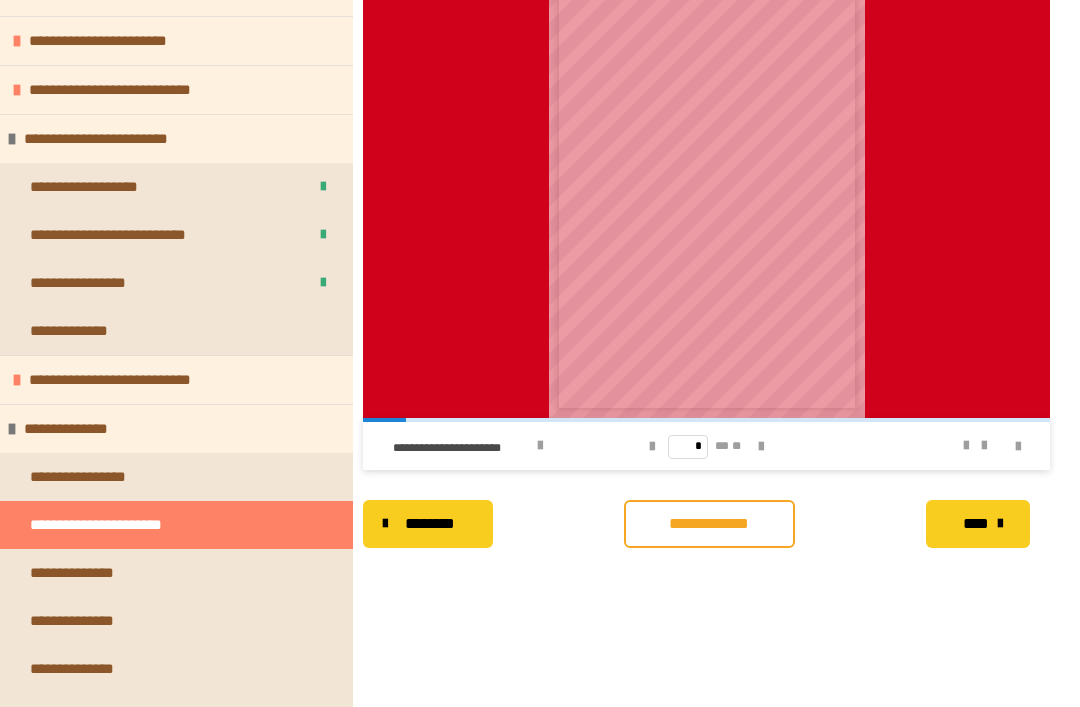 click on "**********" at bounding box center [76, 331] 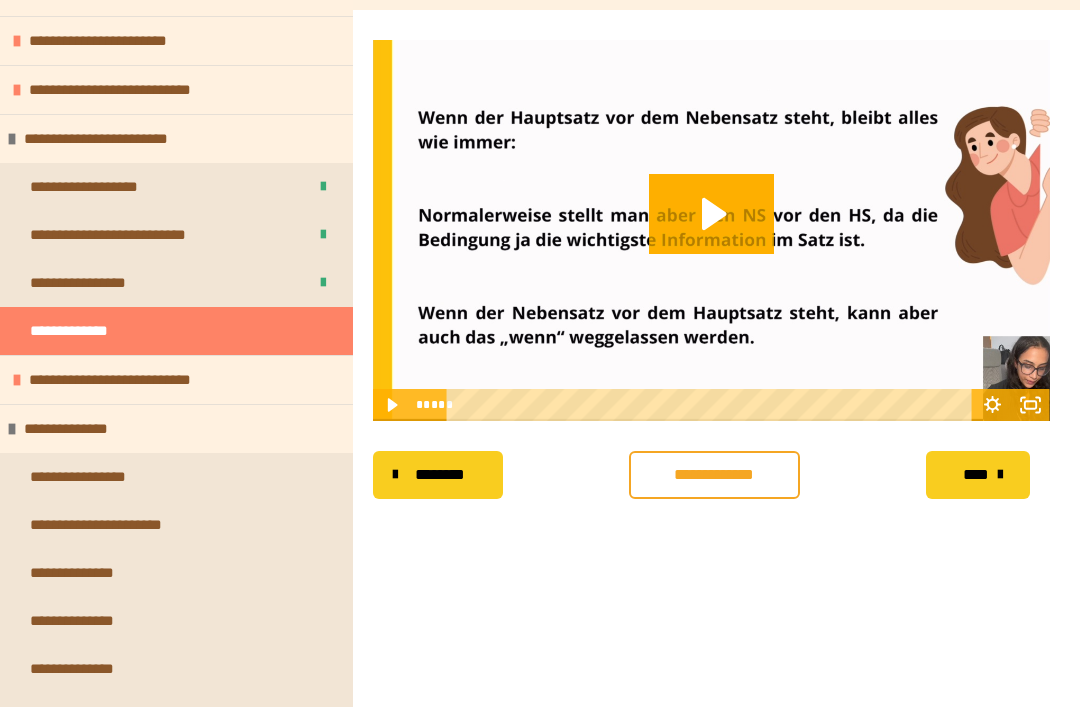 click 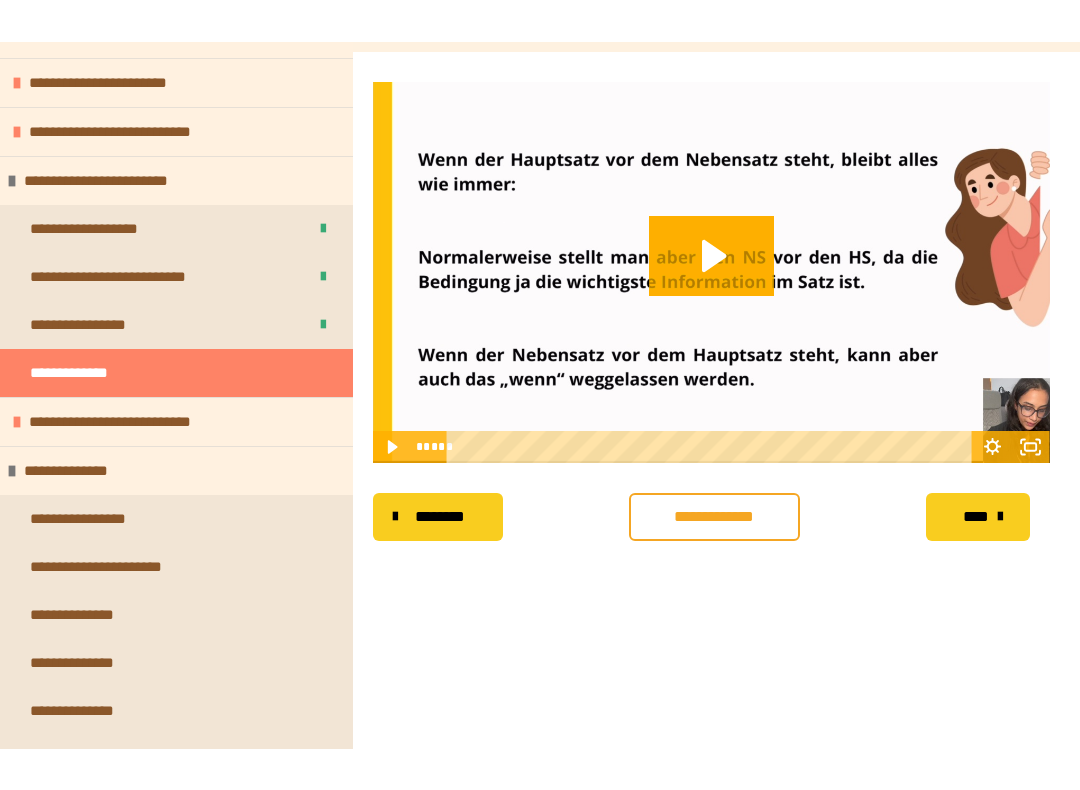 scroll, scrollTop: 20, scrollLeft: 0, axis: vertical 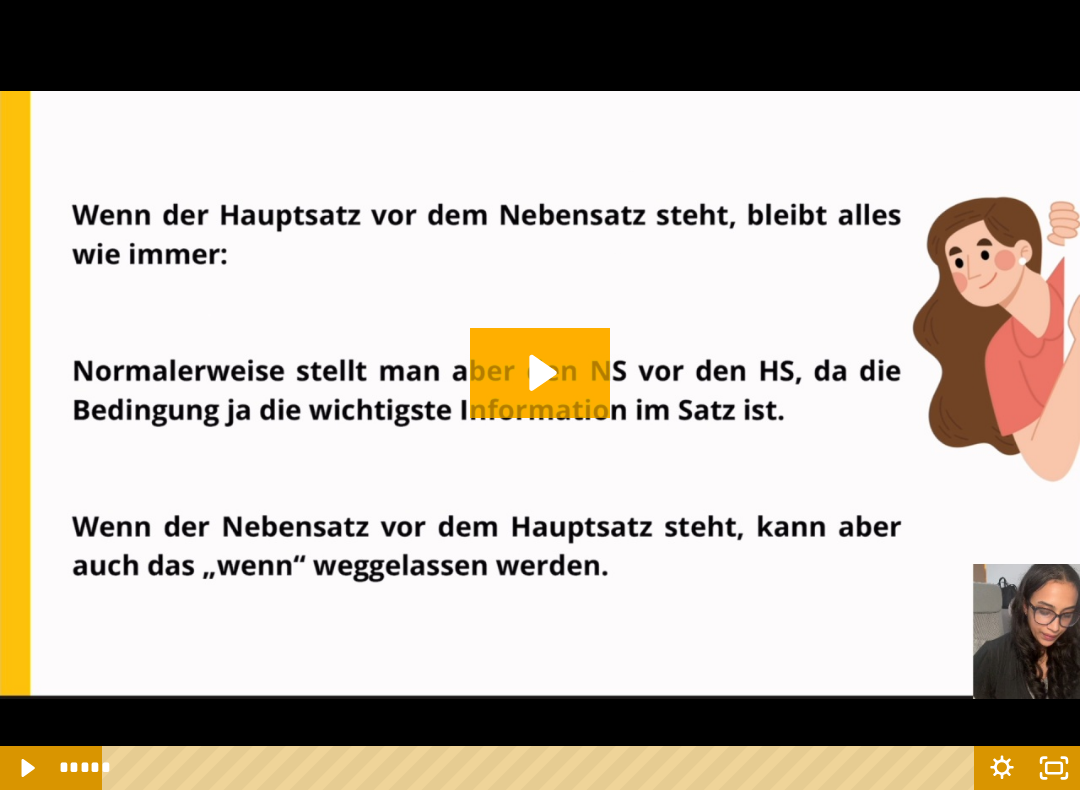 click 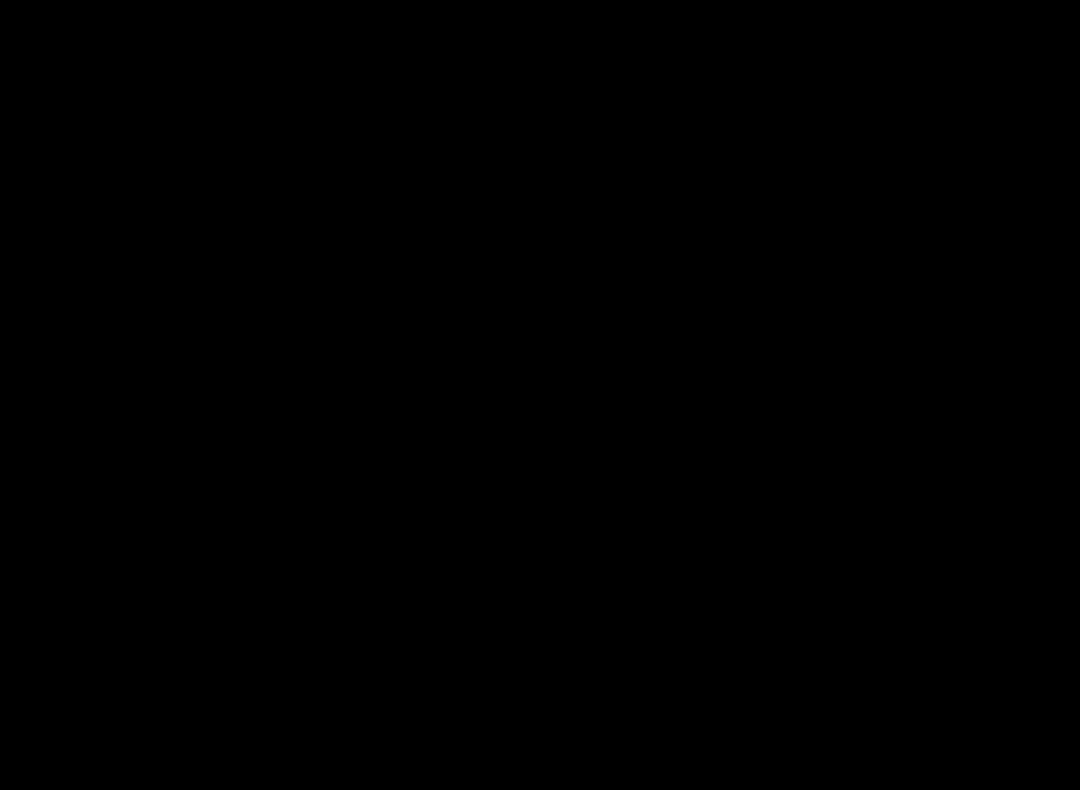 click at bounding box center [540, 395] 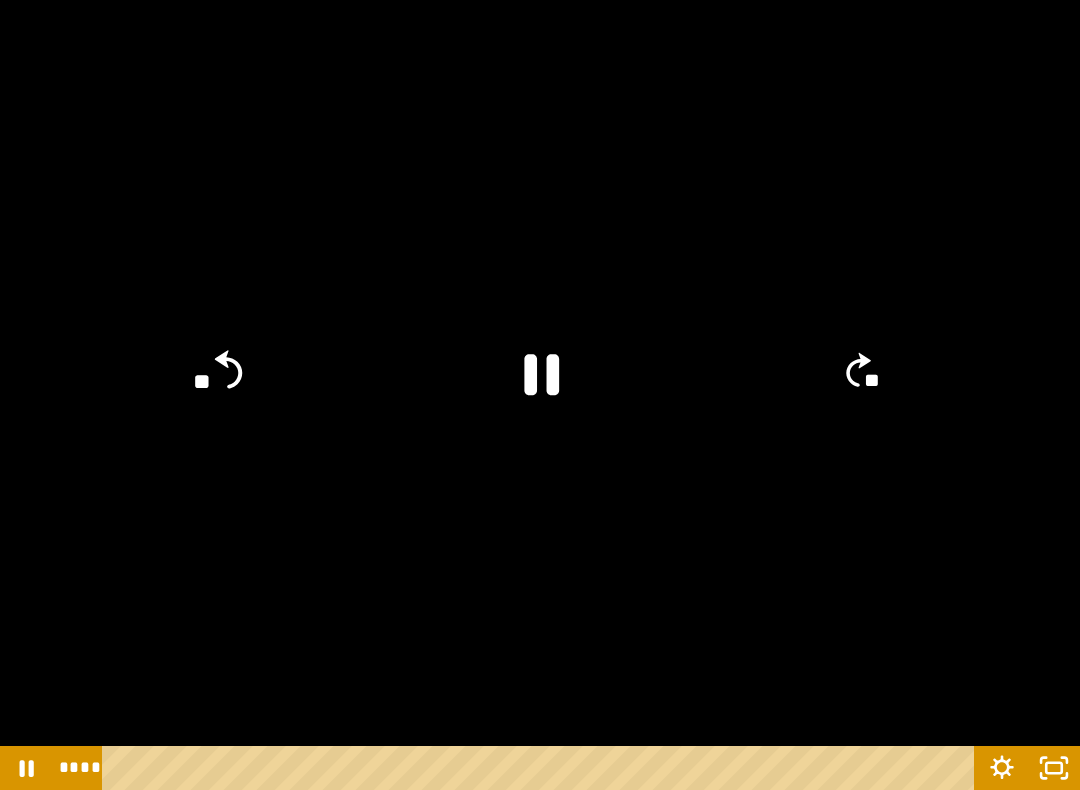 click on "**" 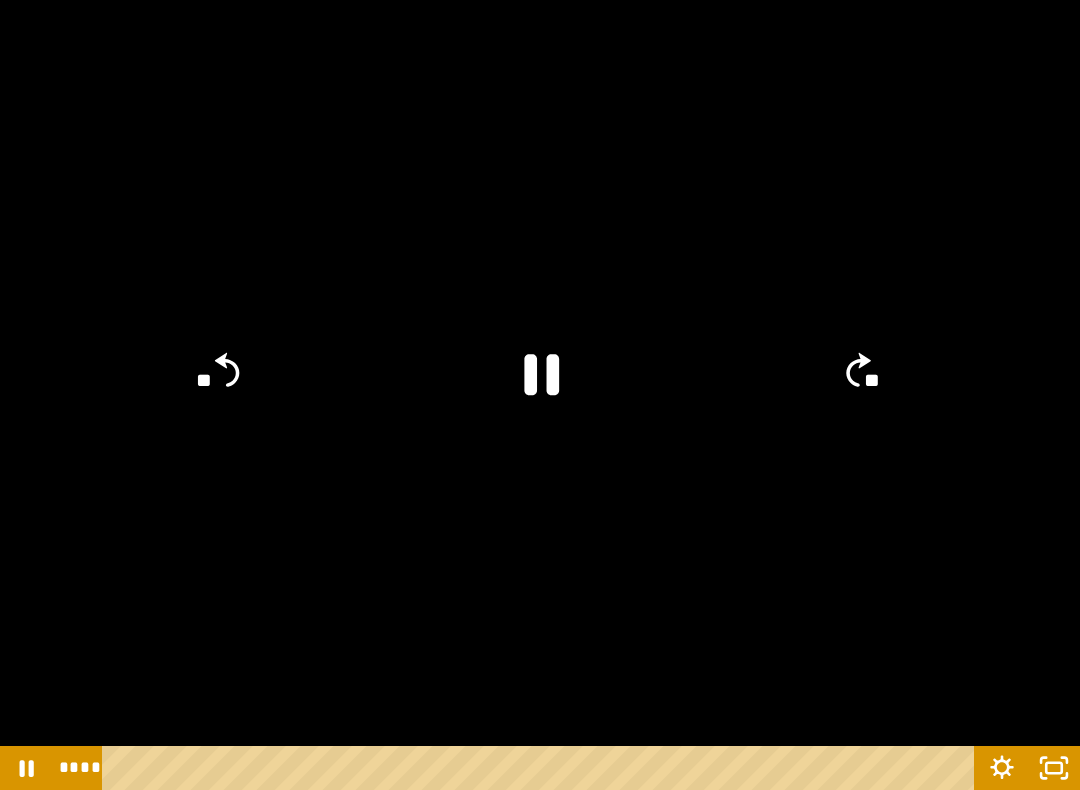 click on "**" 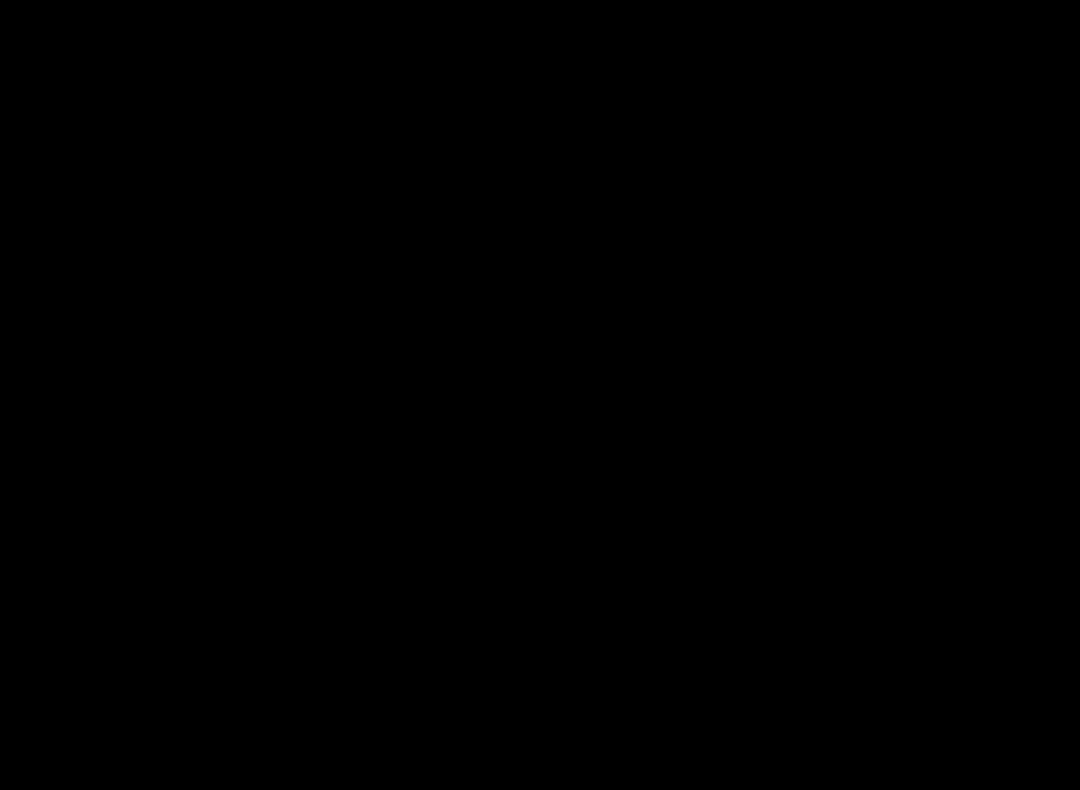 click at bounding box center [540, 395] 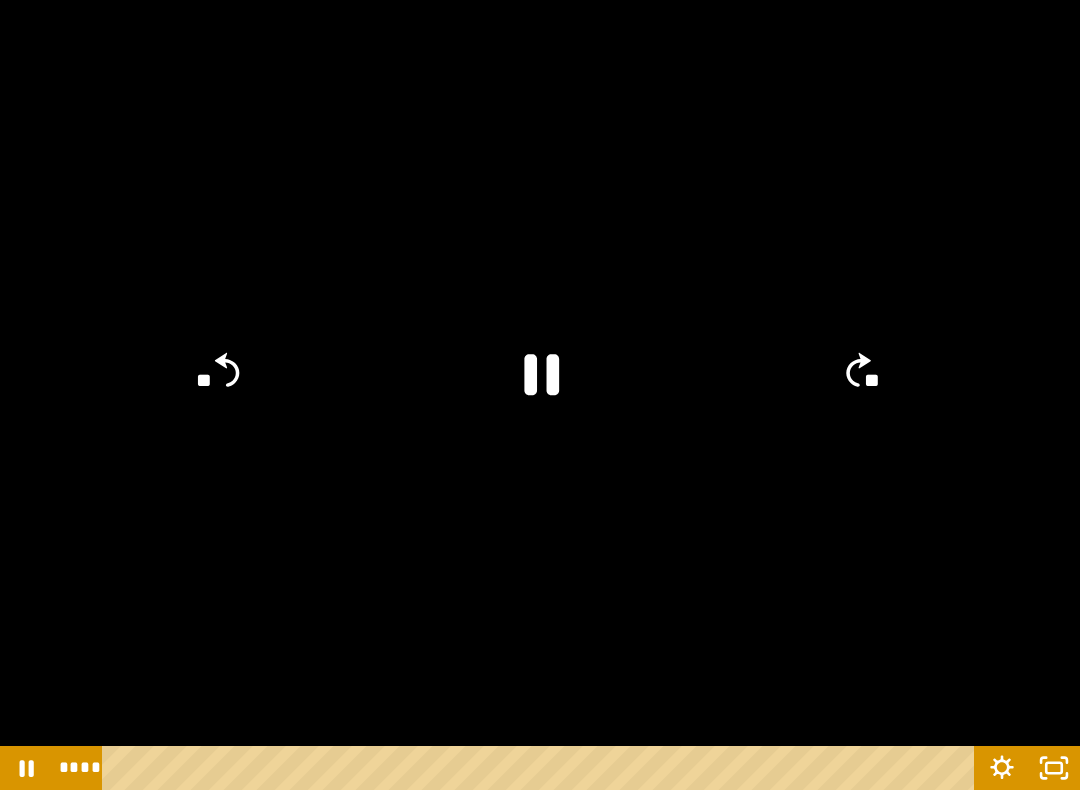click 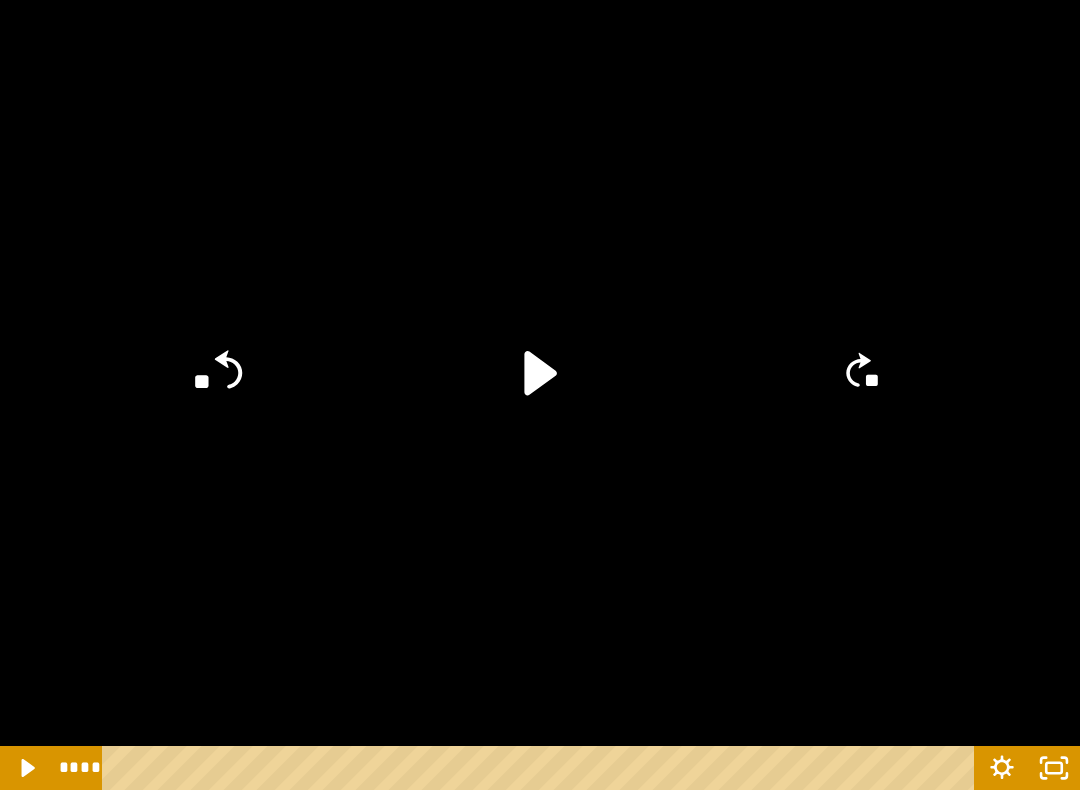 click on "**" 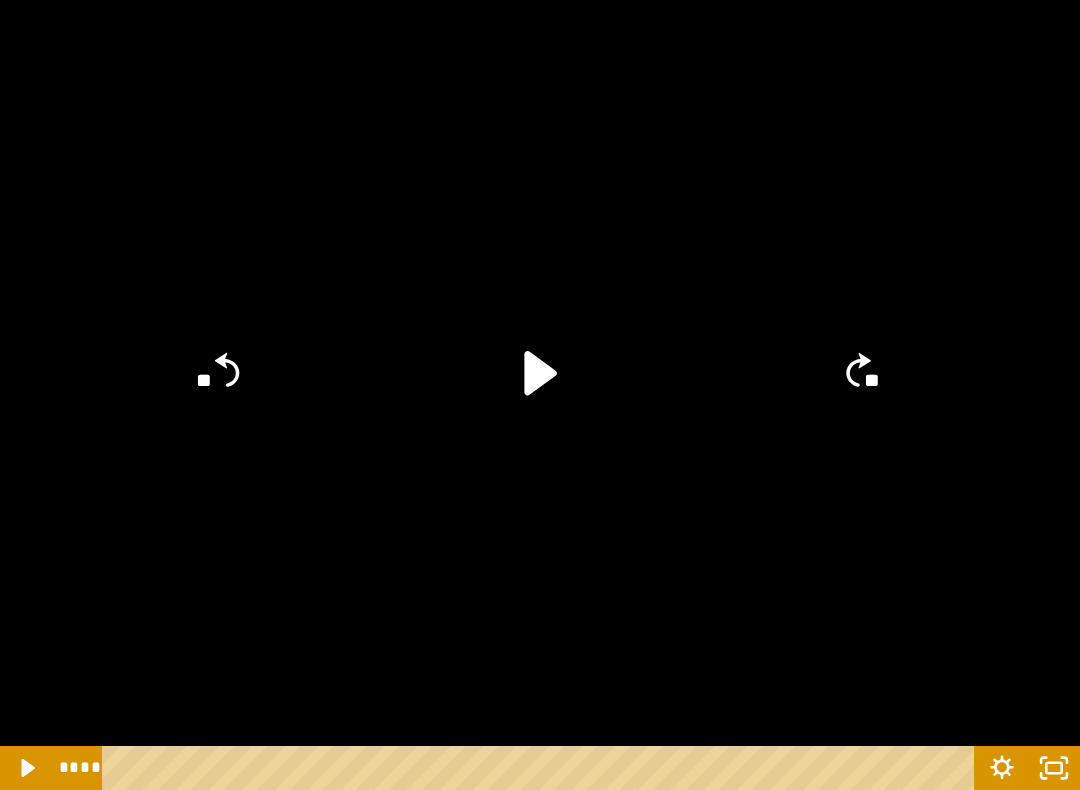 click 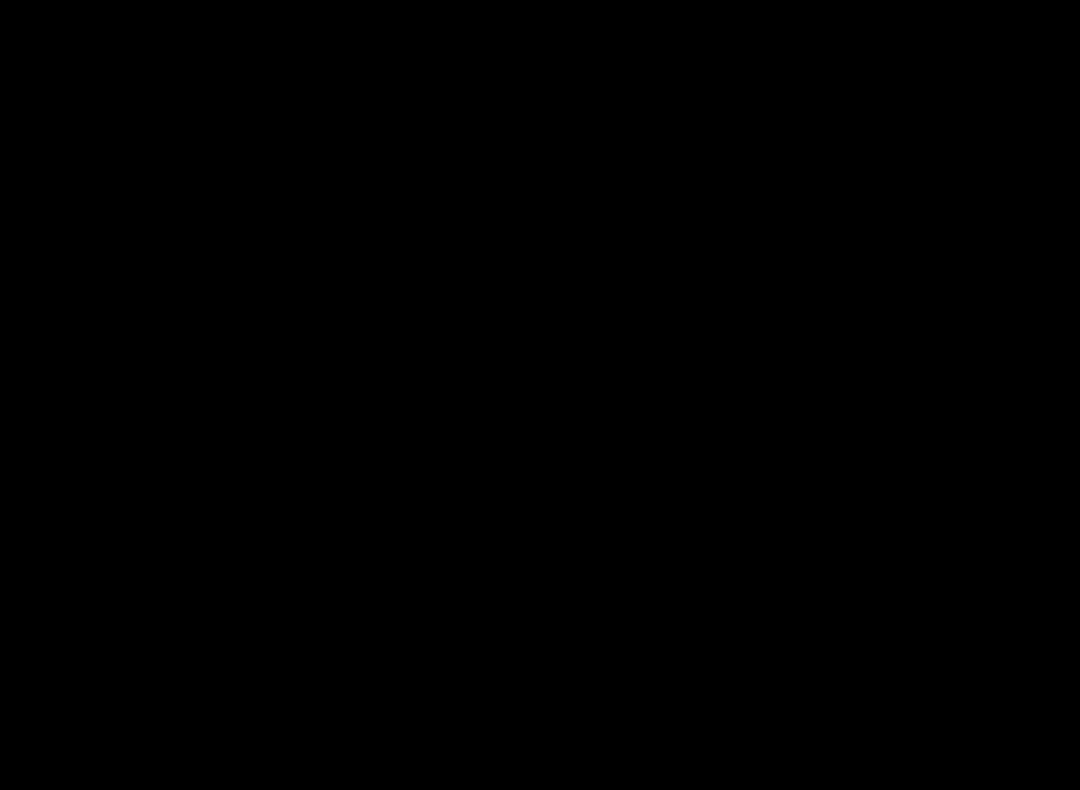 click at bounding box center [540, 395] 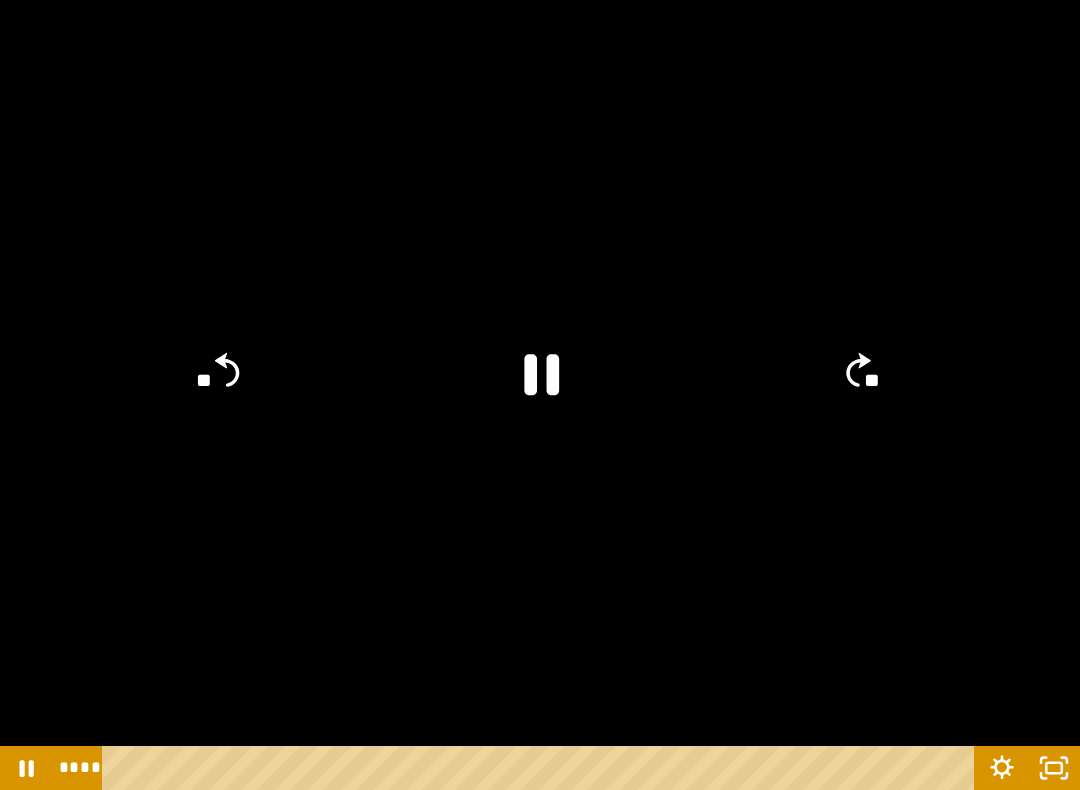 click 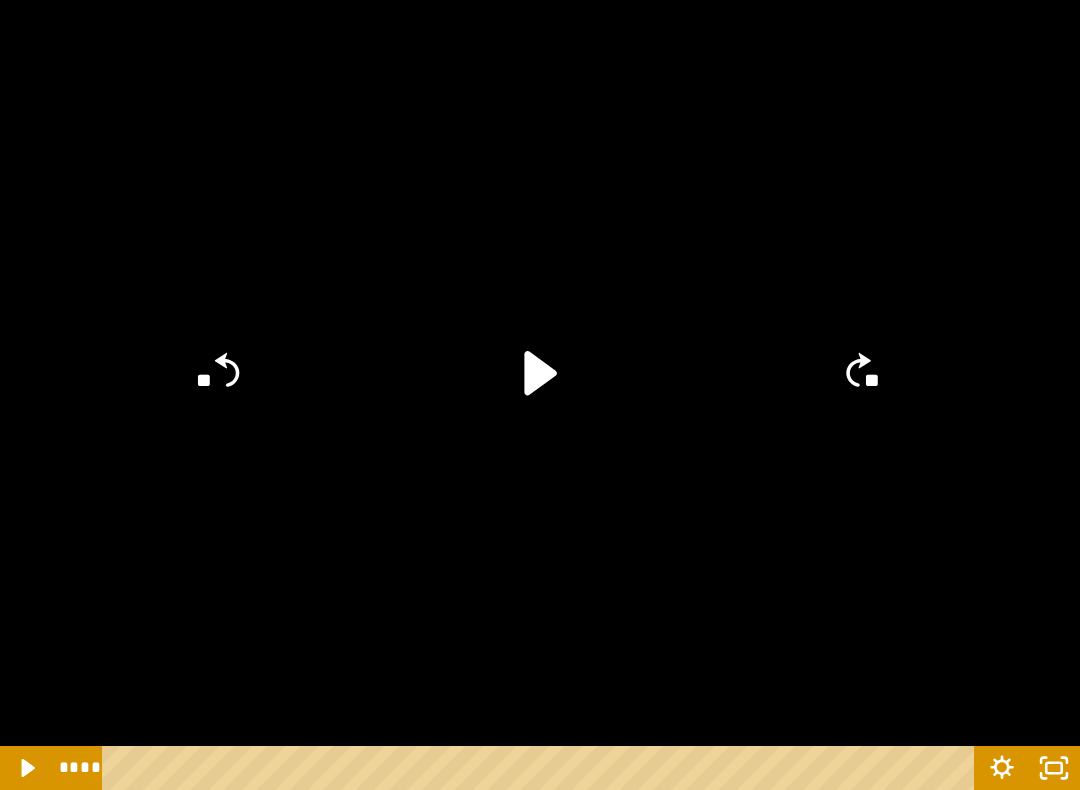 click 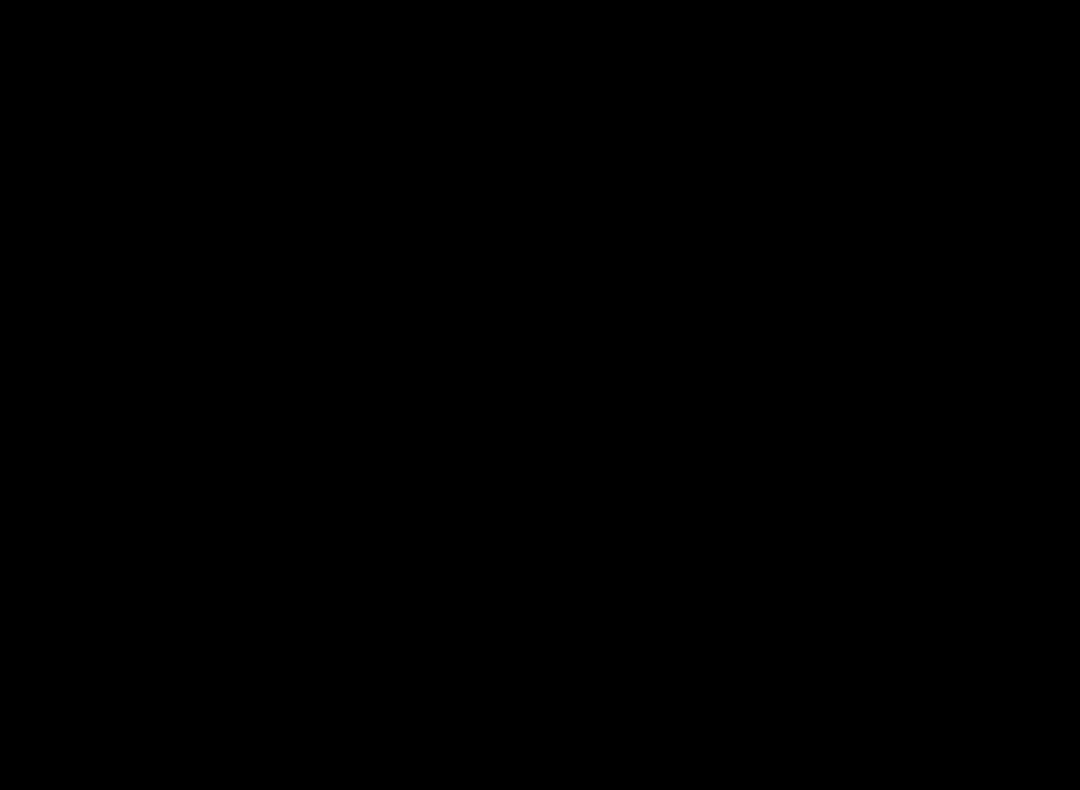 click at bounding box center (540, 395) 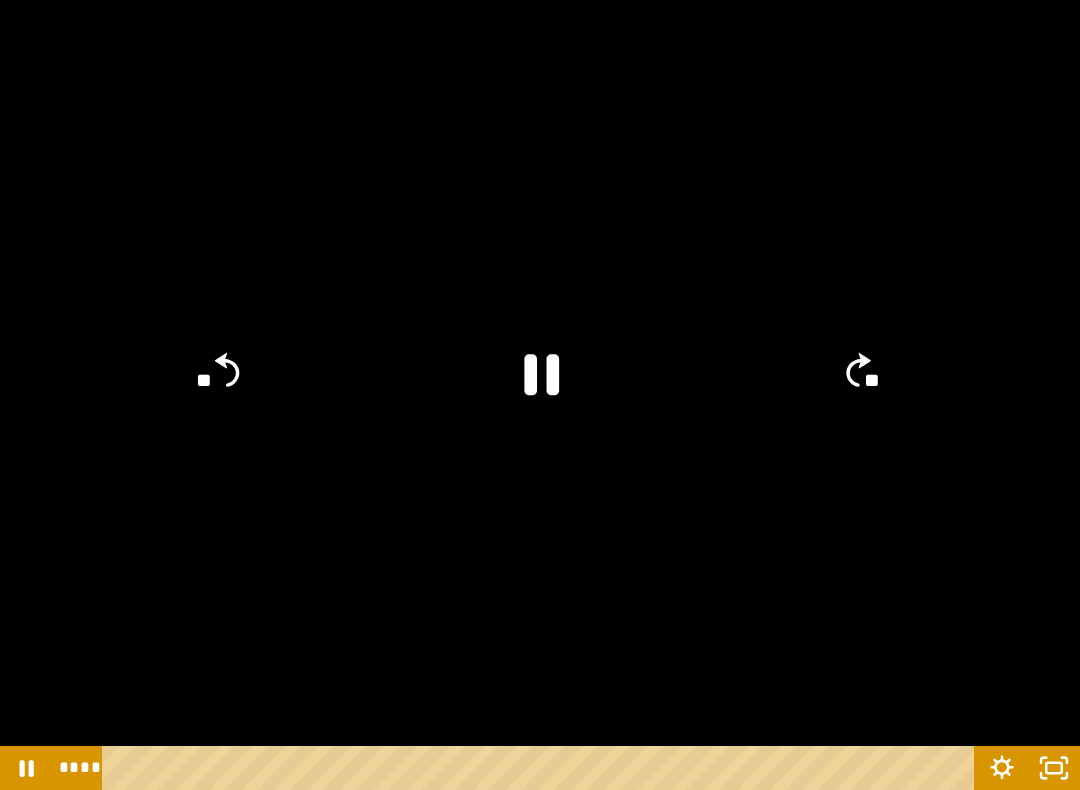 click 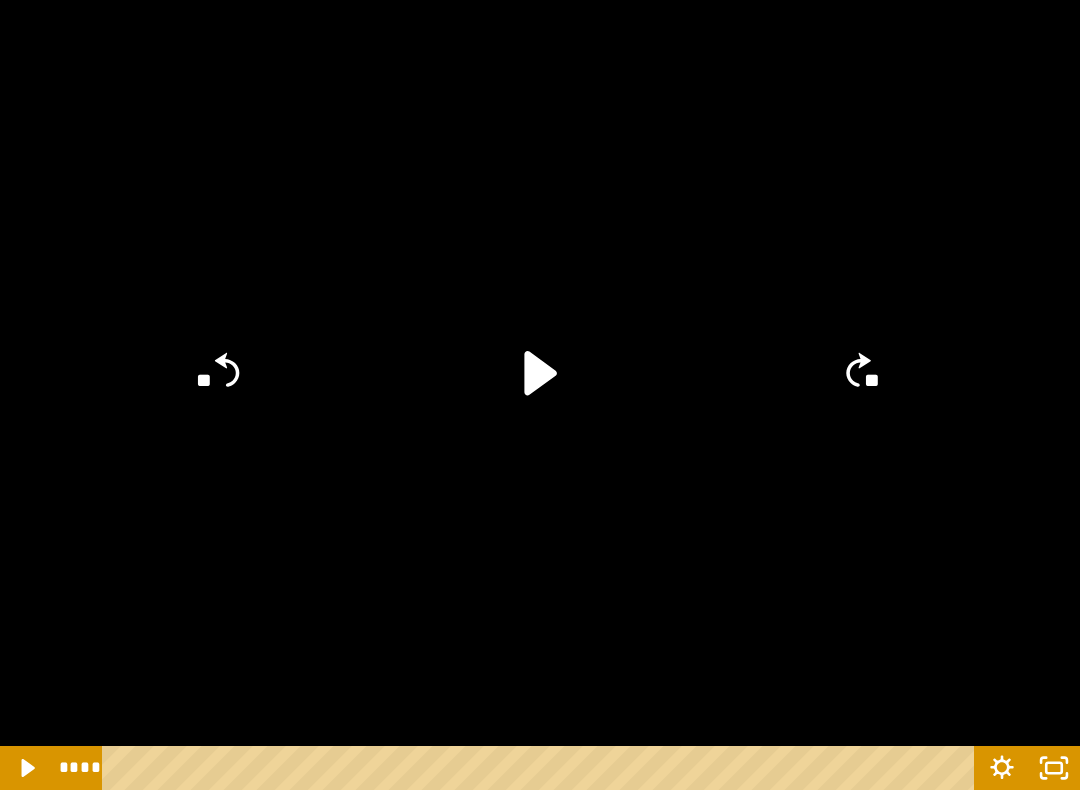 click on "**" 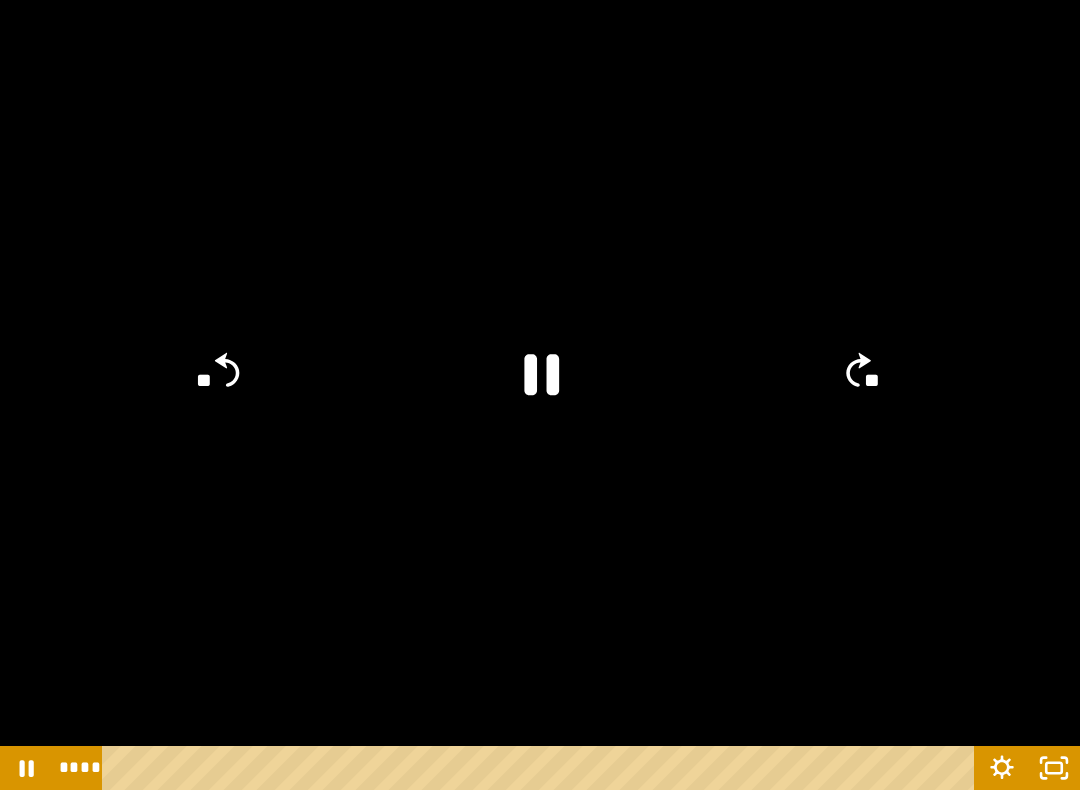 click 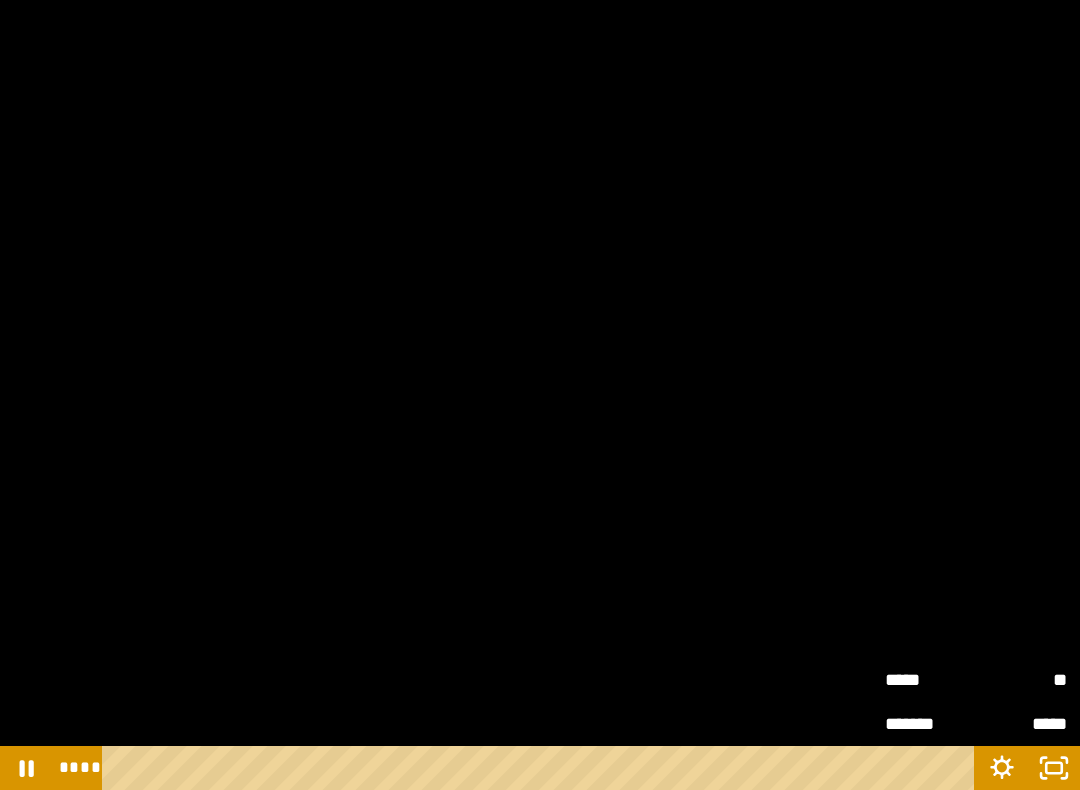 click on "**" at bounding box center [1021, 680] 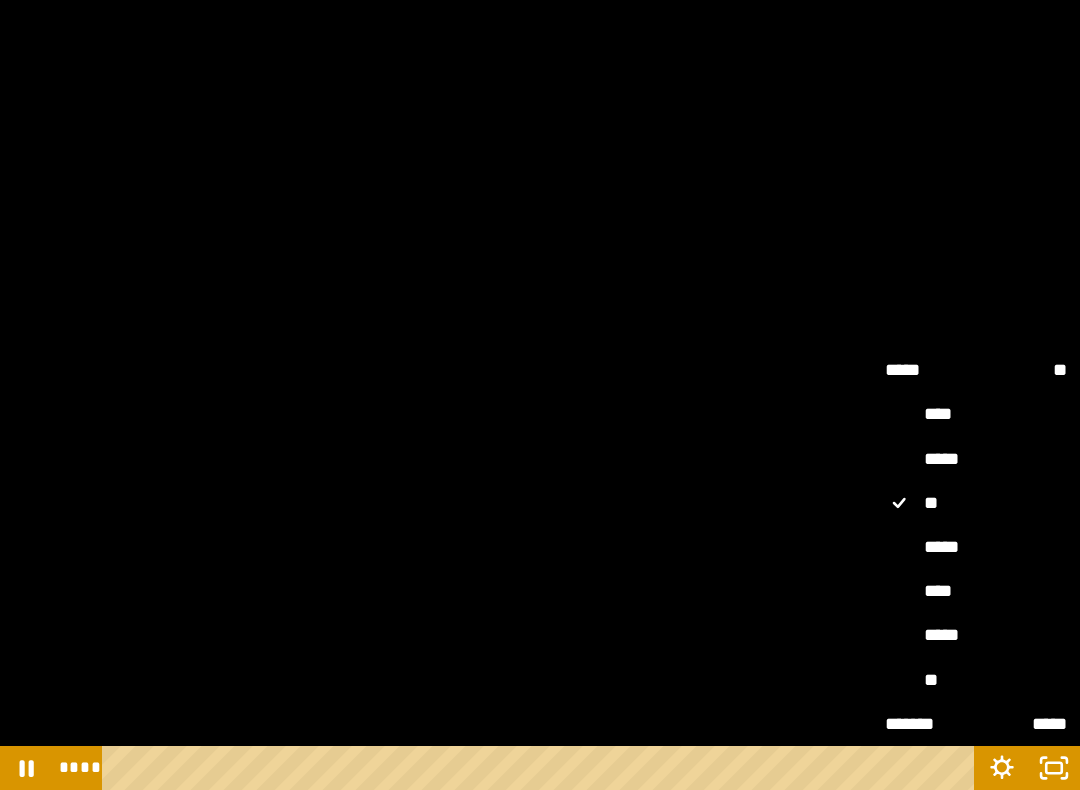 click on "*****" at bounding box center [976, 635] 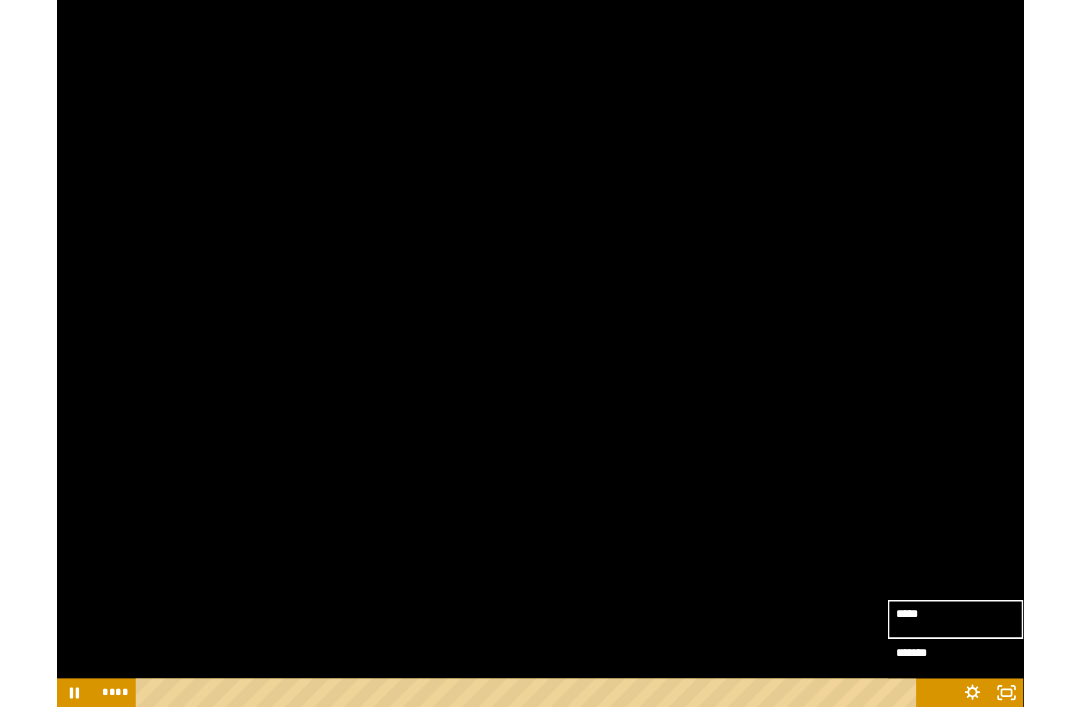 scroll, scrollTop: 287, scrollLeft: 0, axis: vertical 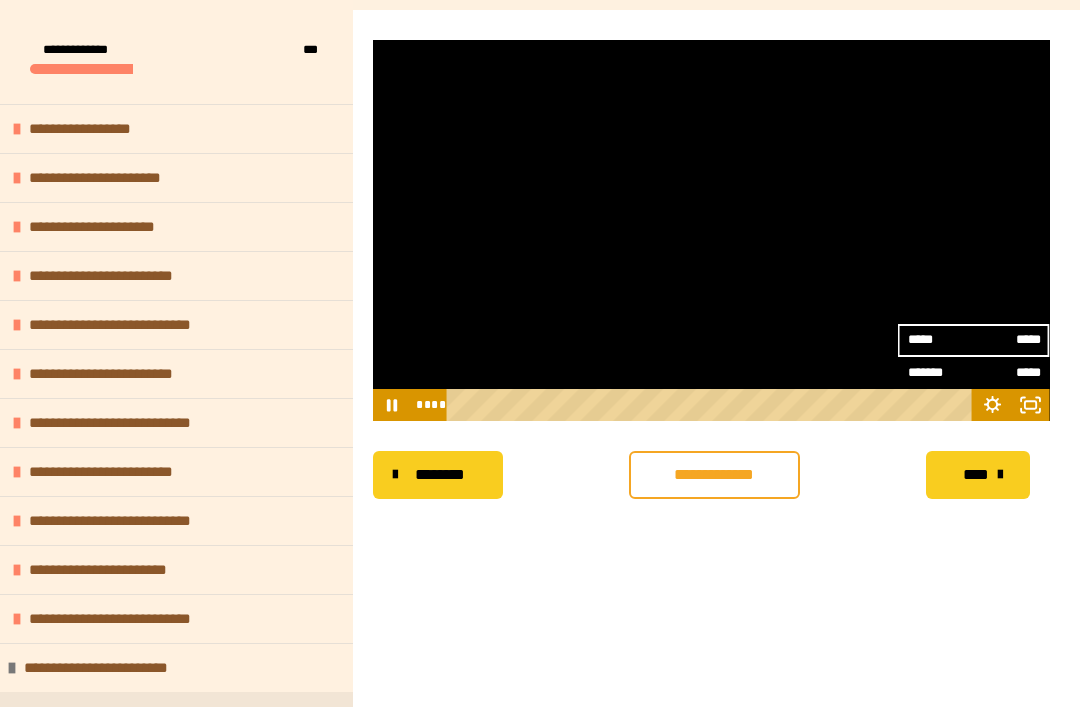 click 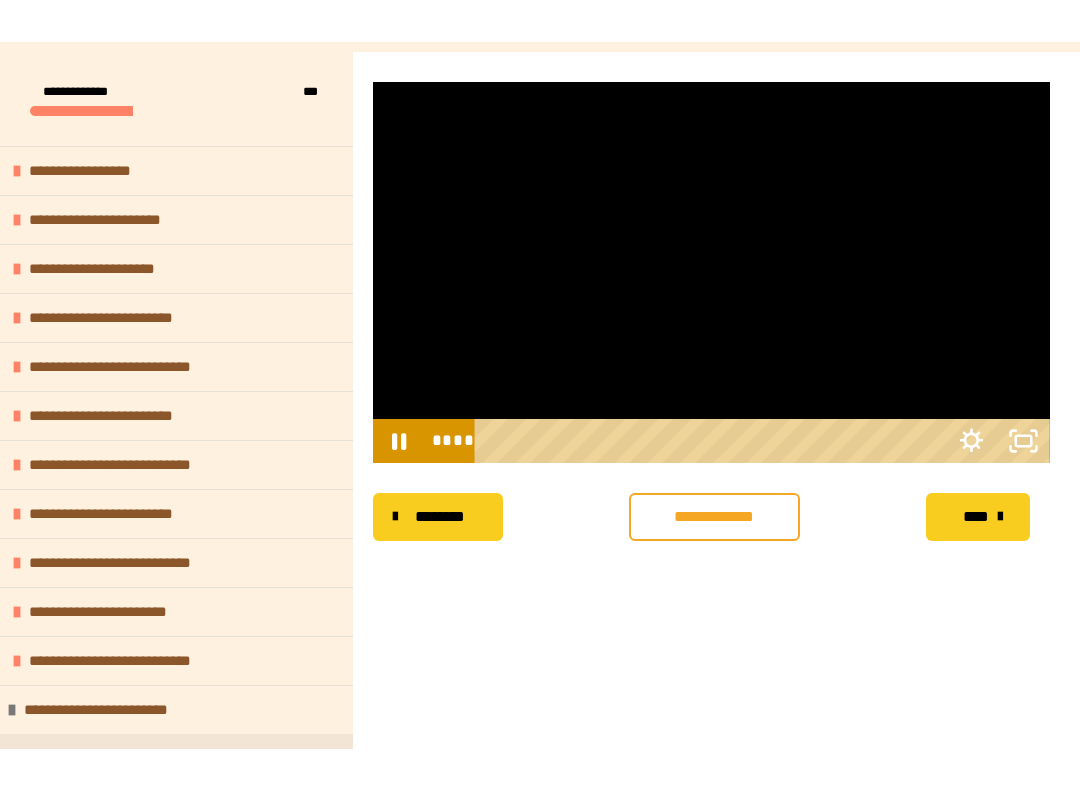 scroll, scrollTop: 20, scrollLeft: 0, axis: vertical 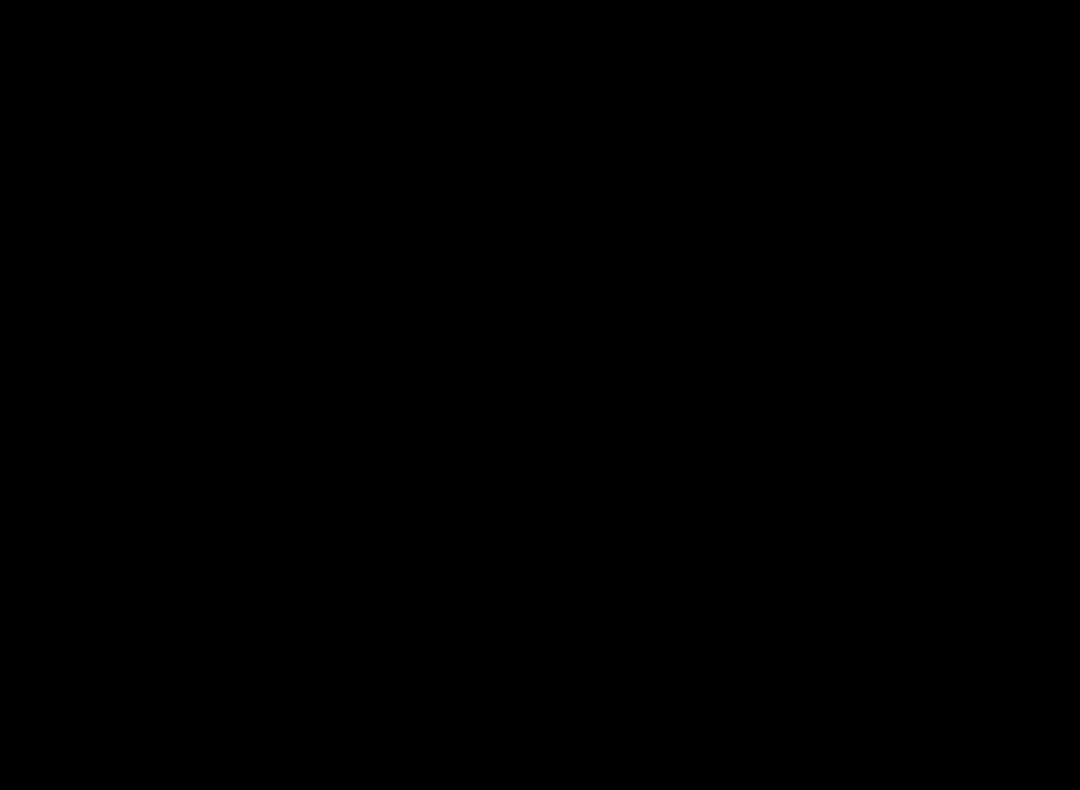 click at bounding box center (540, 395) 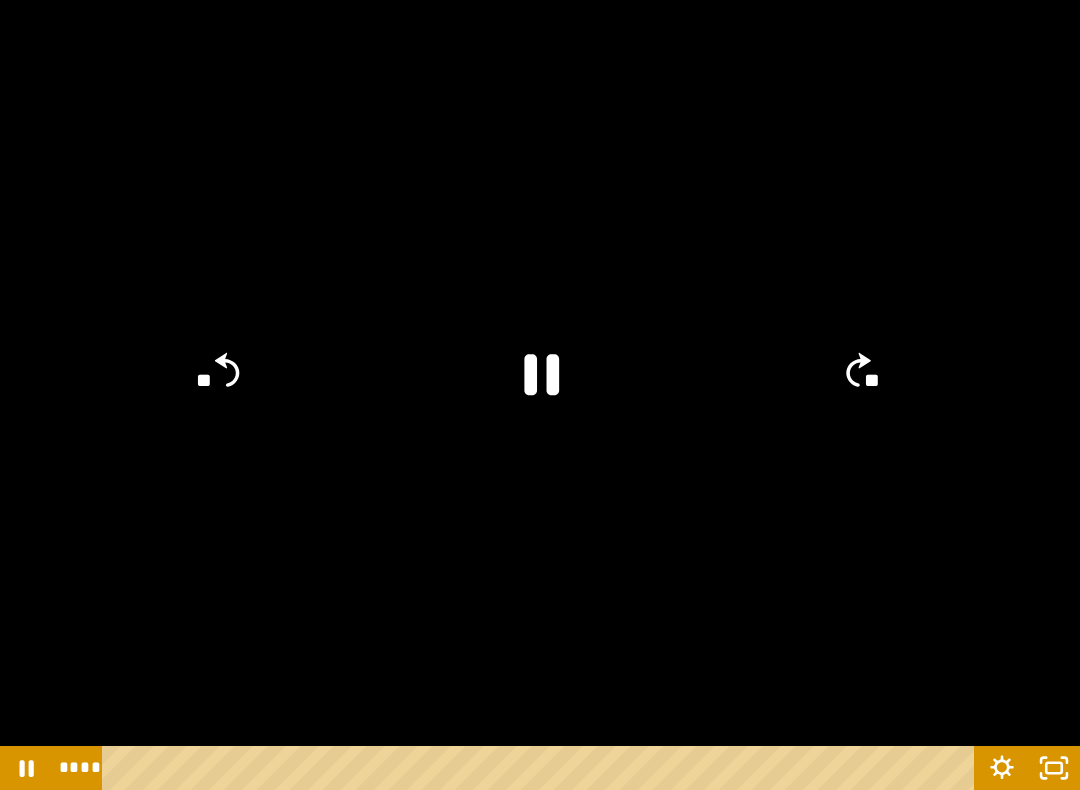 click 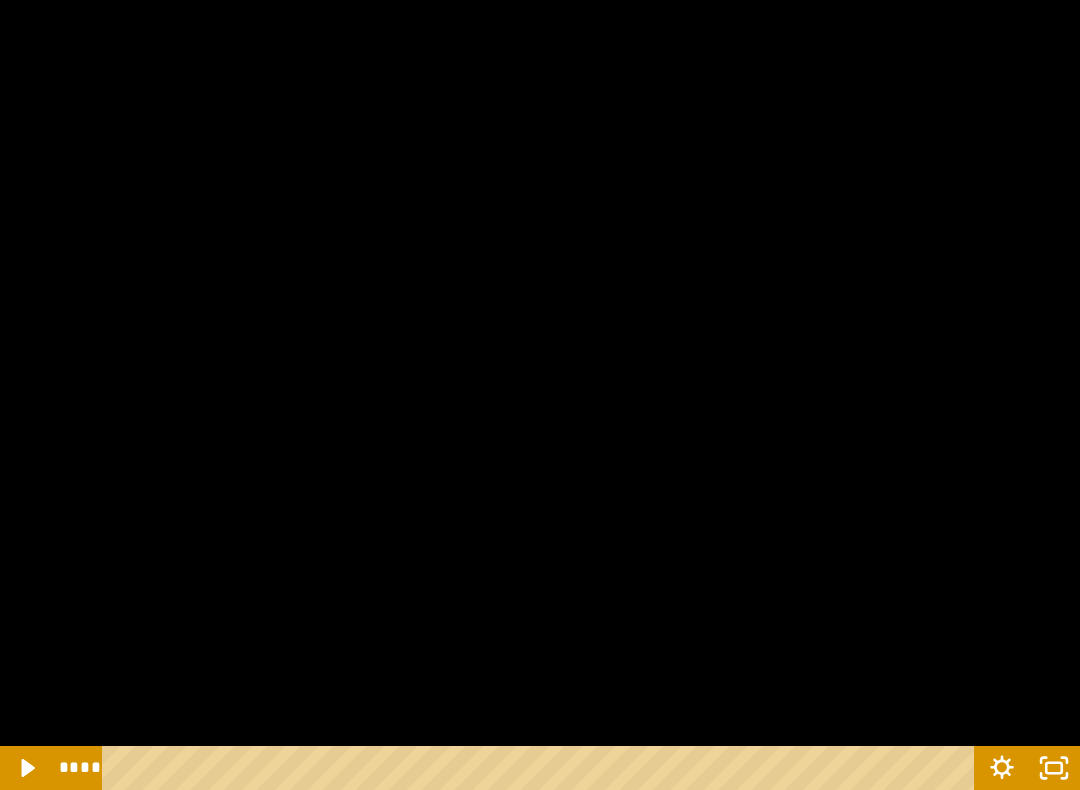 click at bounding box center [540, 395] 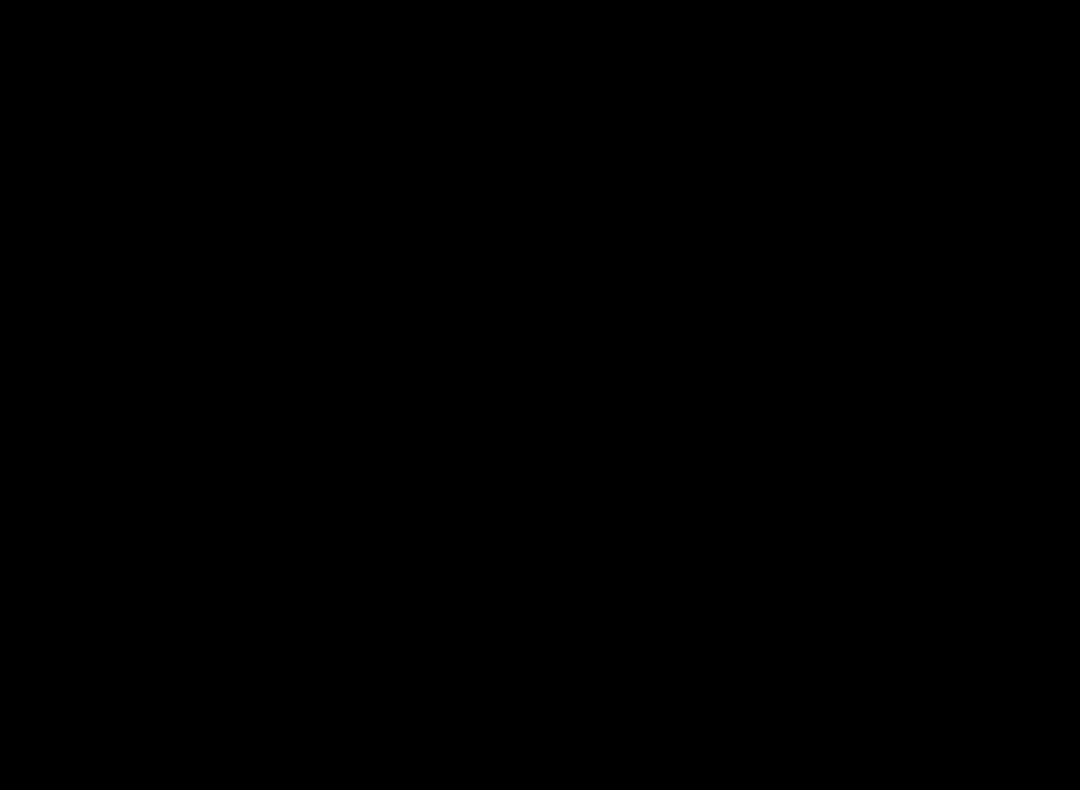 click at bounding box center (540, 395) 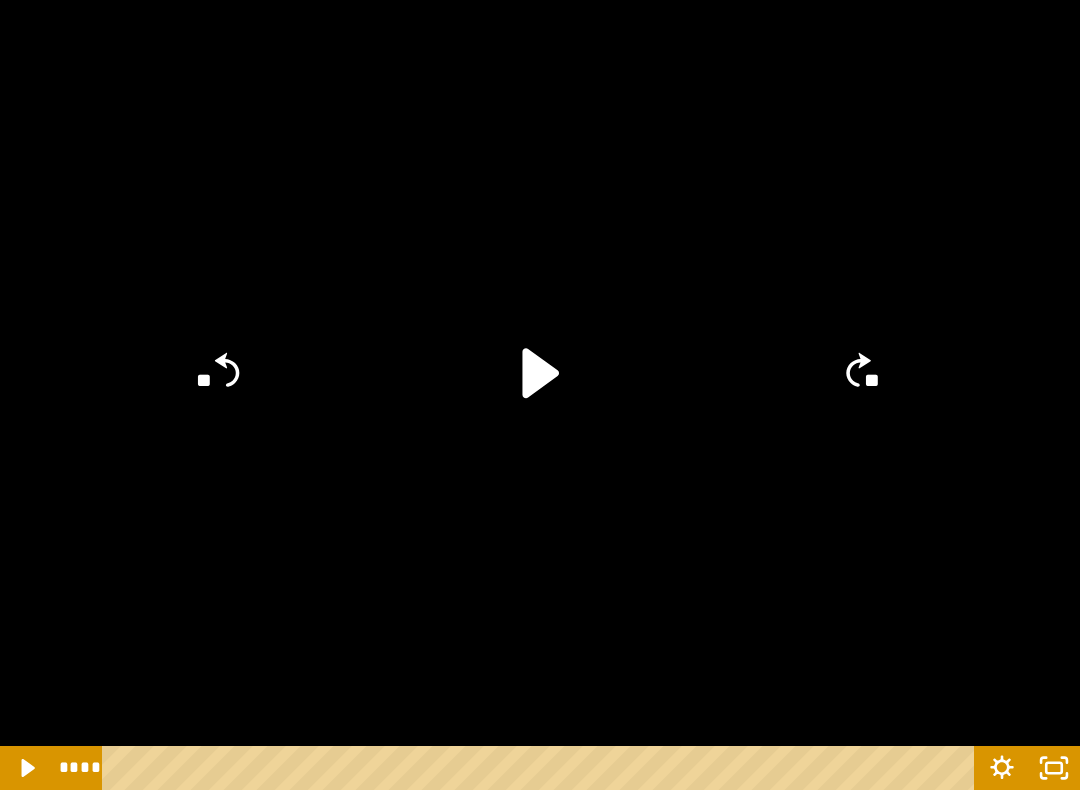 click 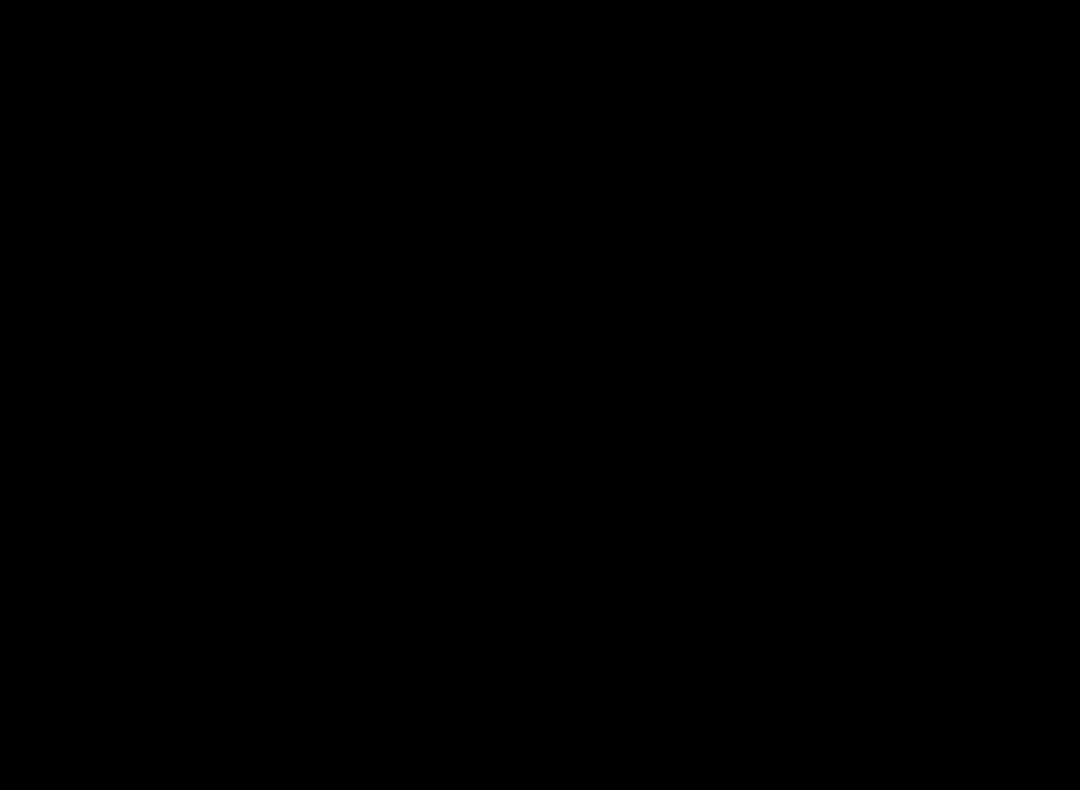 click at bounding box center [540, 395] 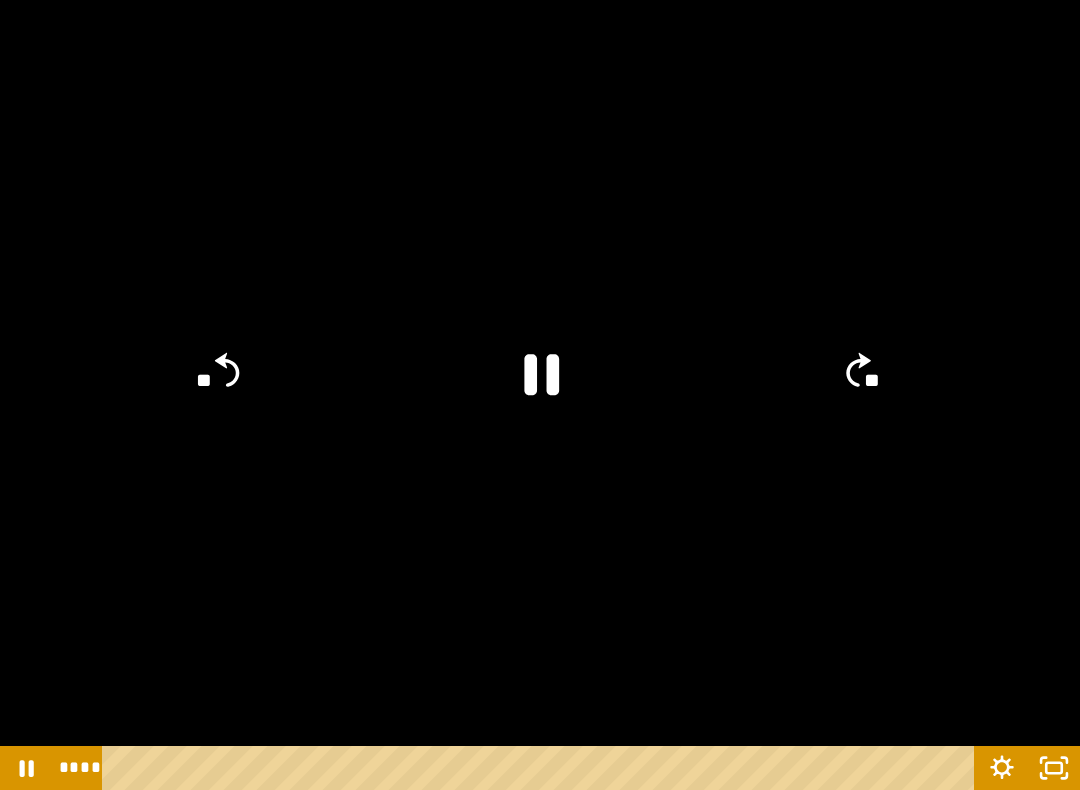 click 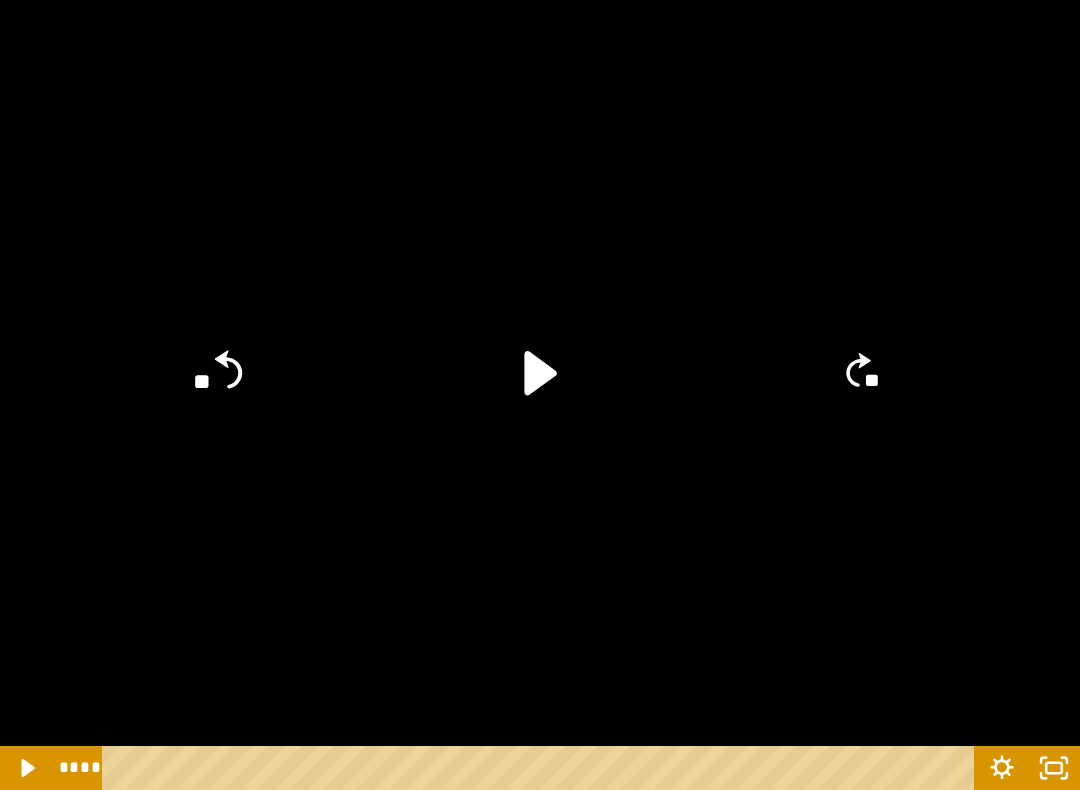 click on "**" 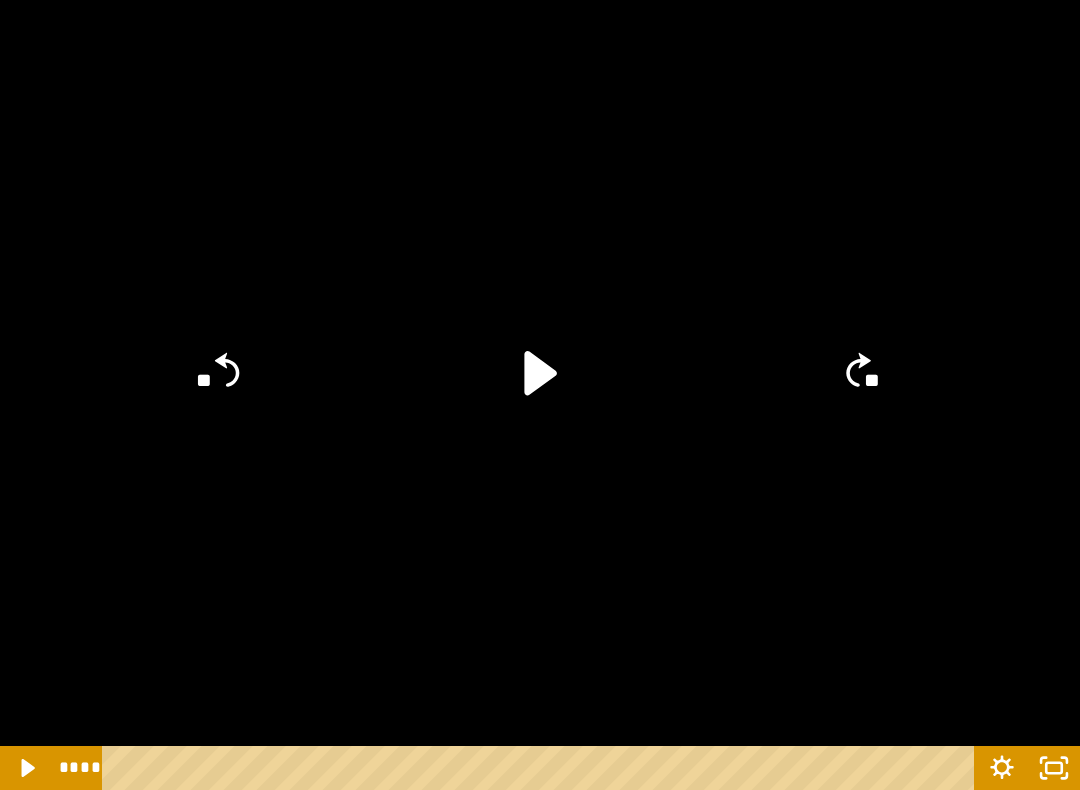 click 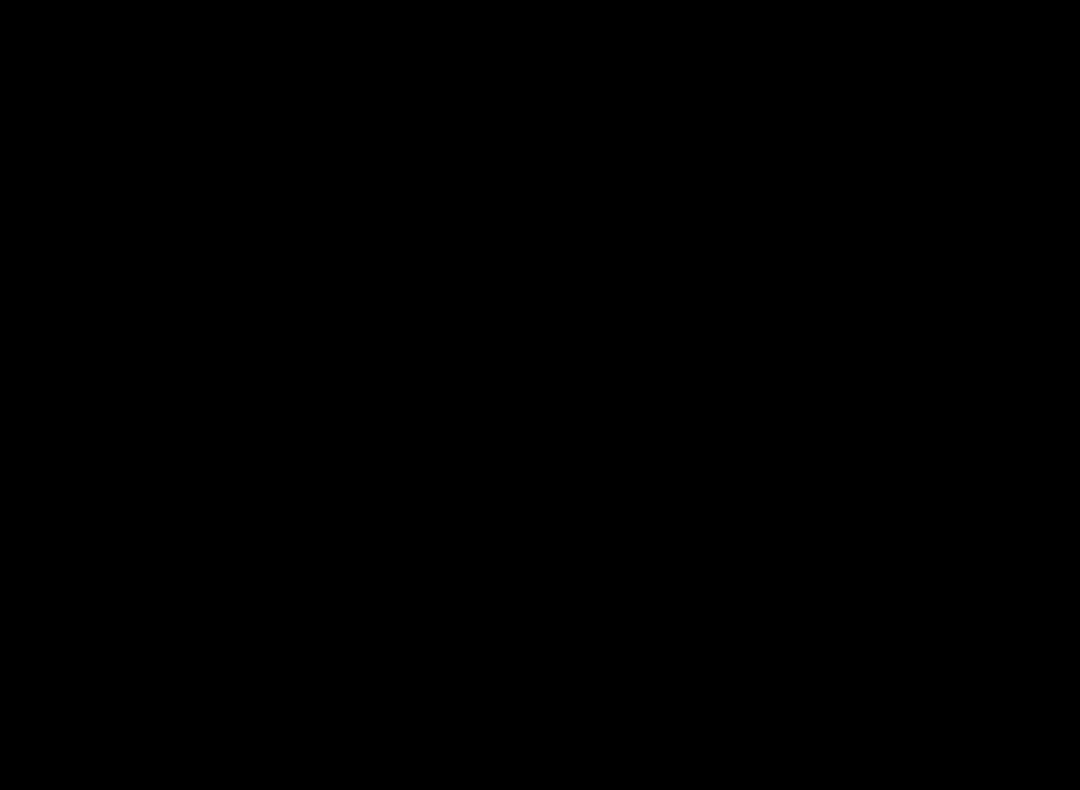 click at bounding box center (540, 395) 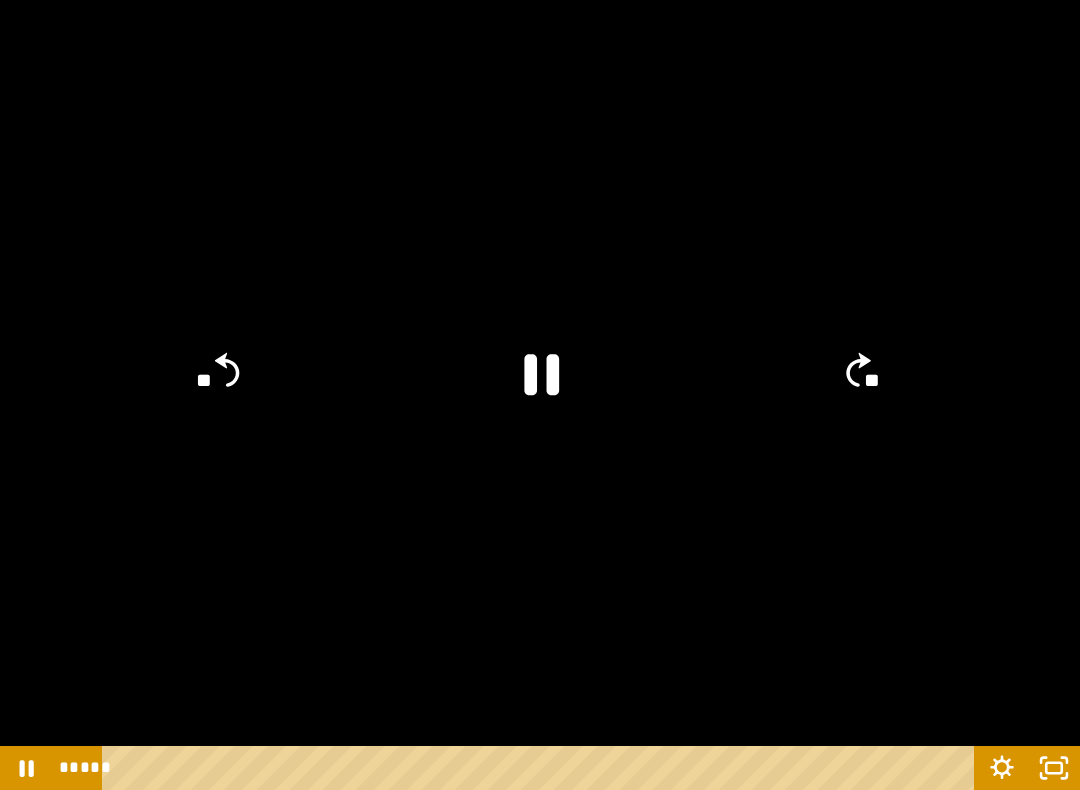 click on "**" 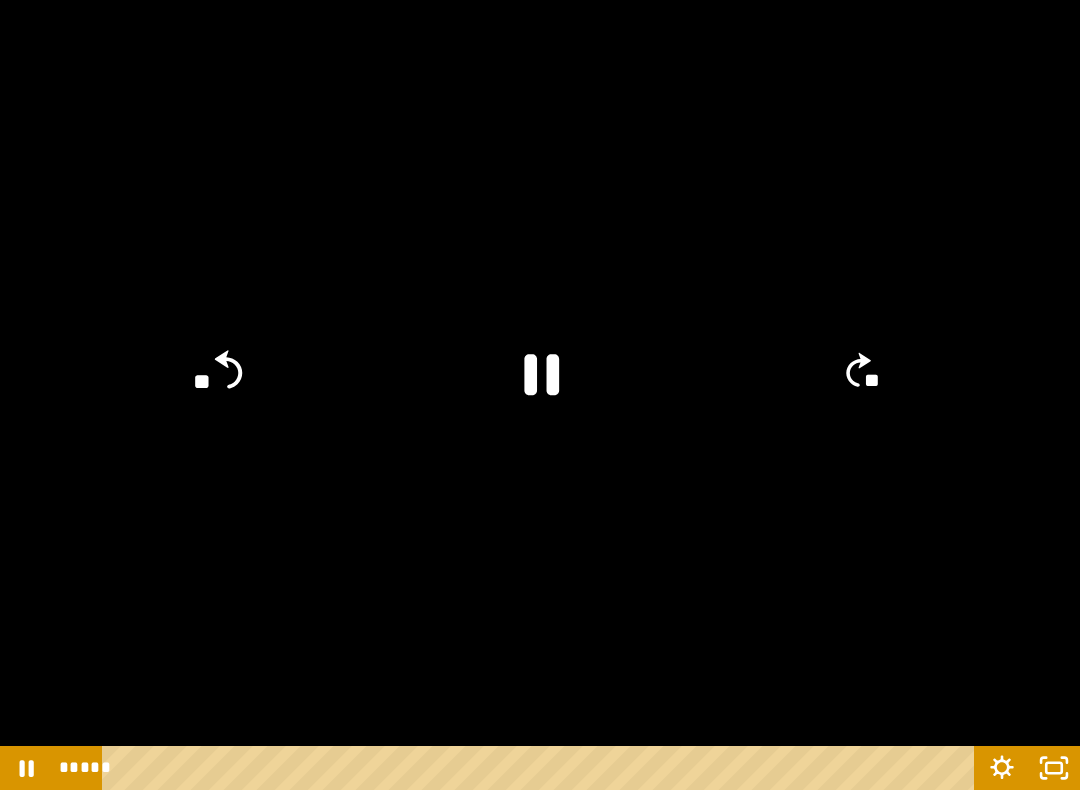 click on "**" 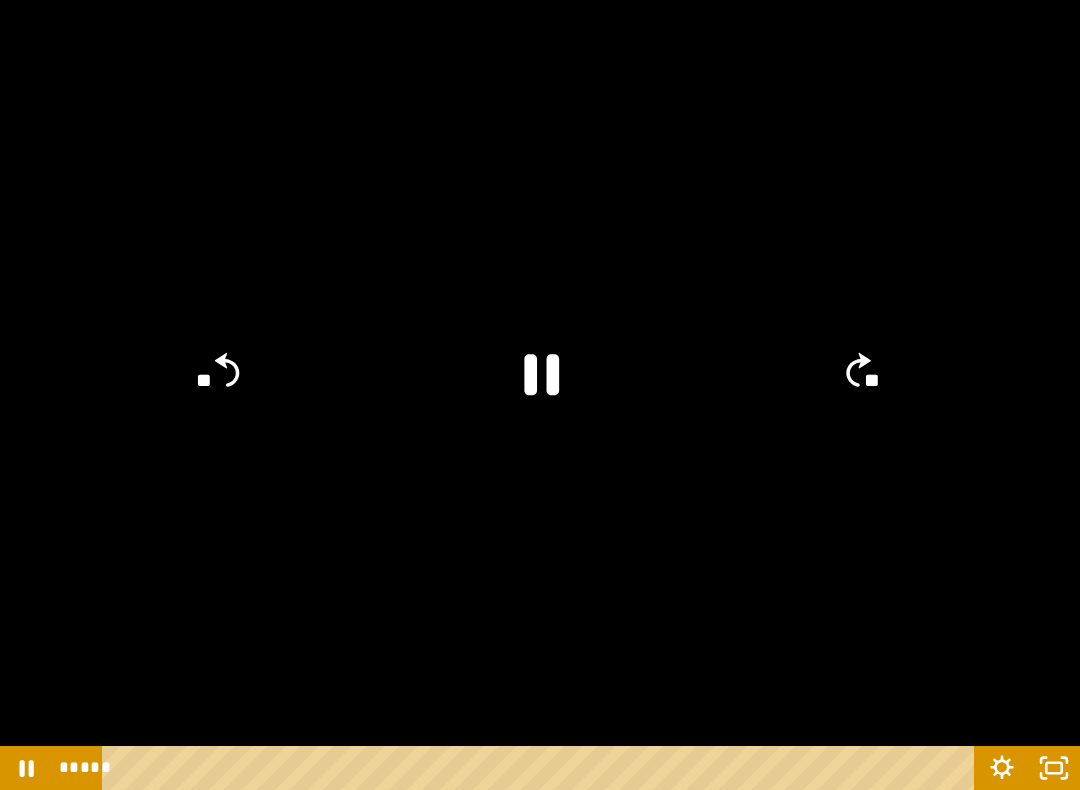 click on "**" 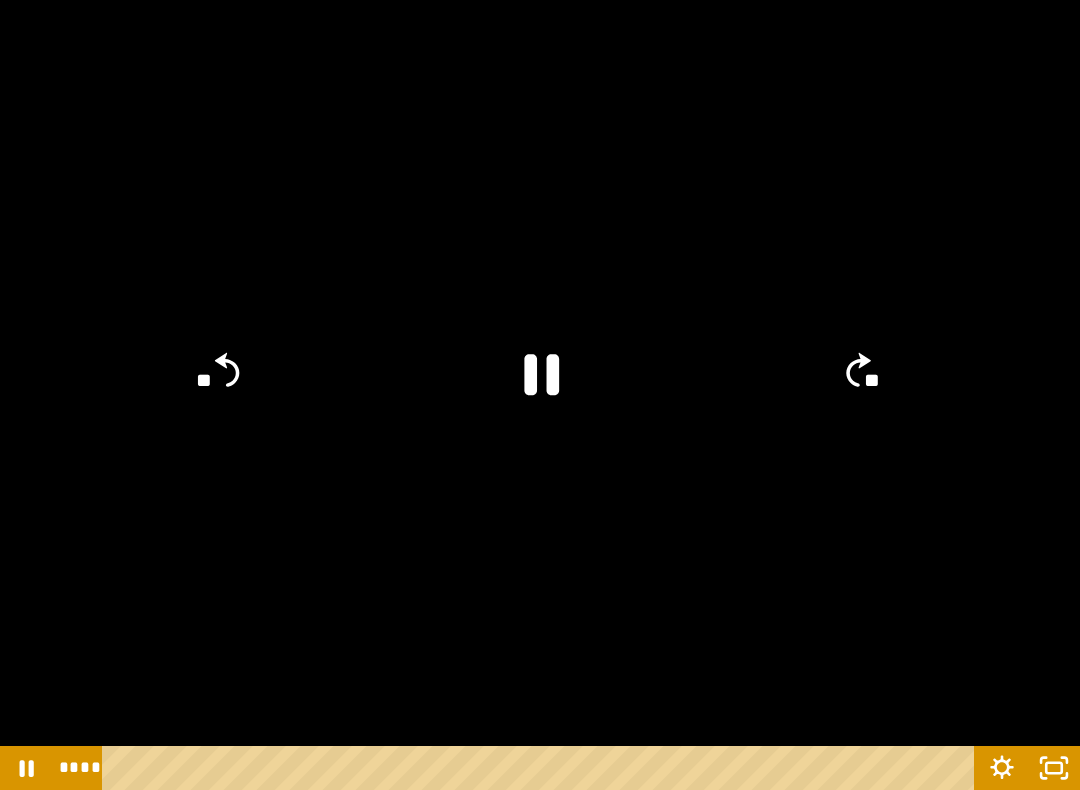 click on "**" 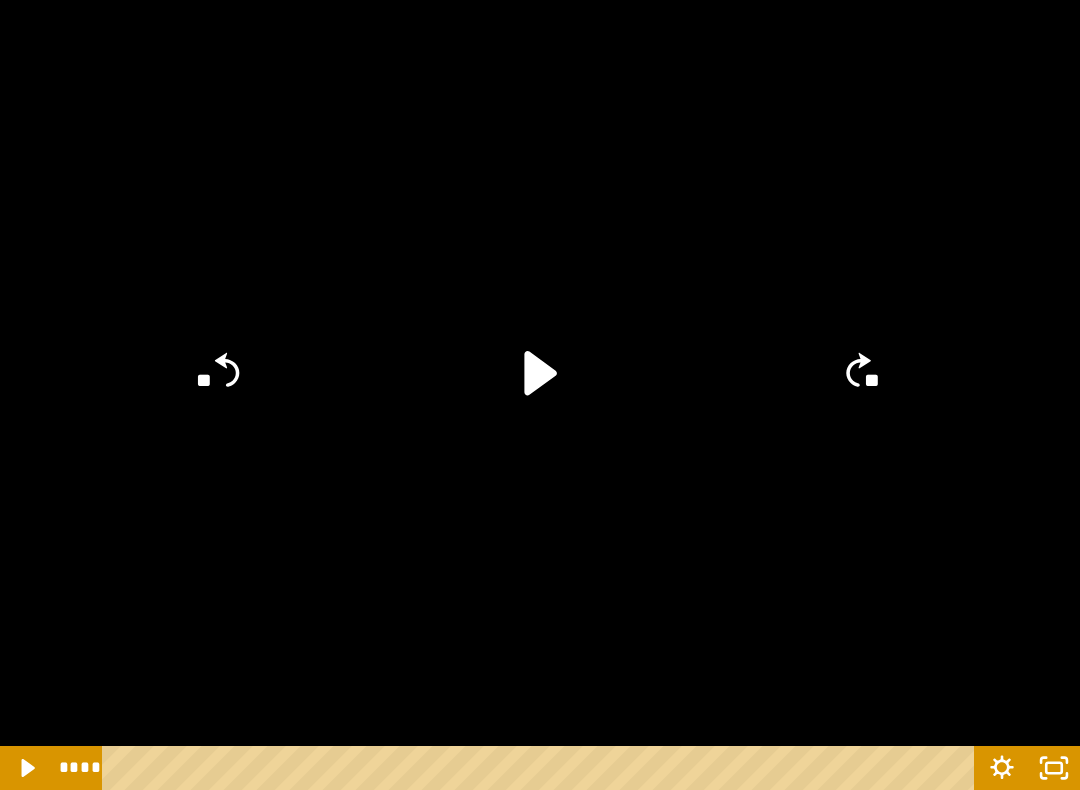 click at bounding box center (540, 395) 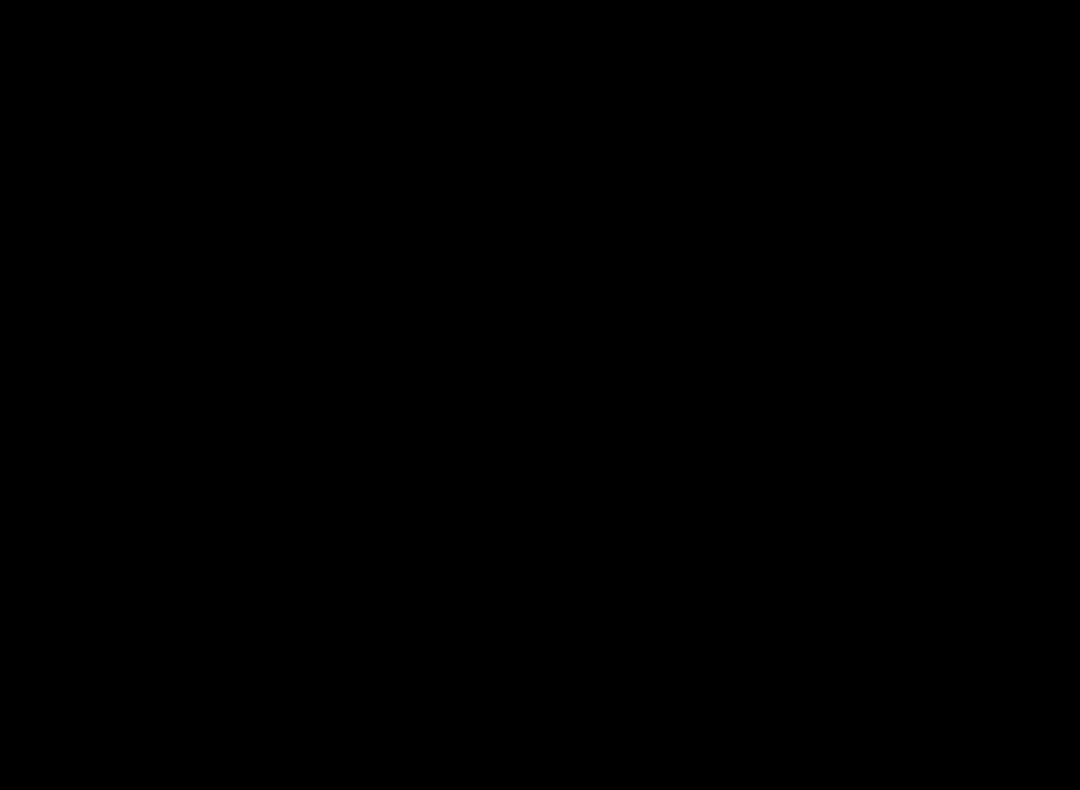 click at bounding box center [540, 395] 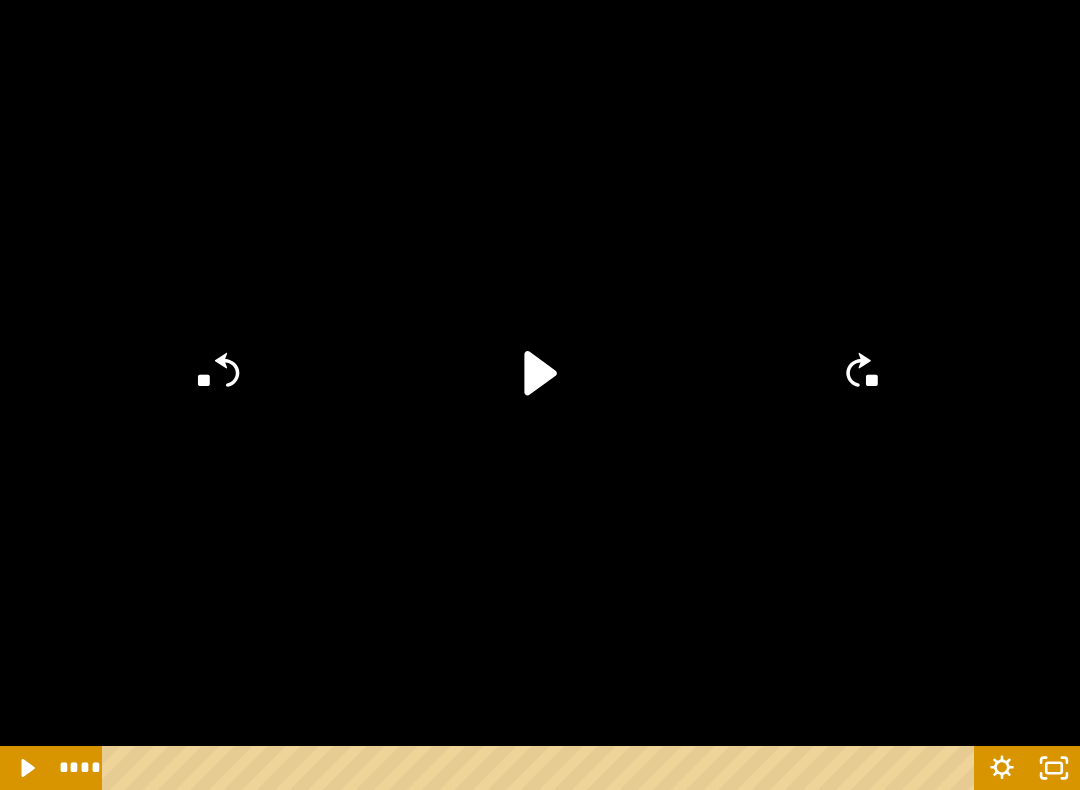 click at bounding box center (540, 395) 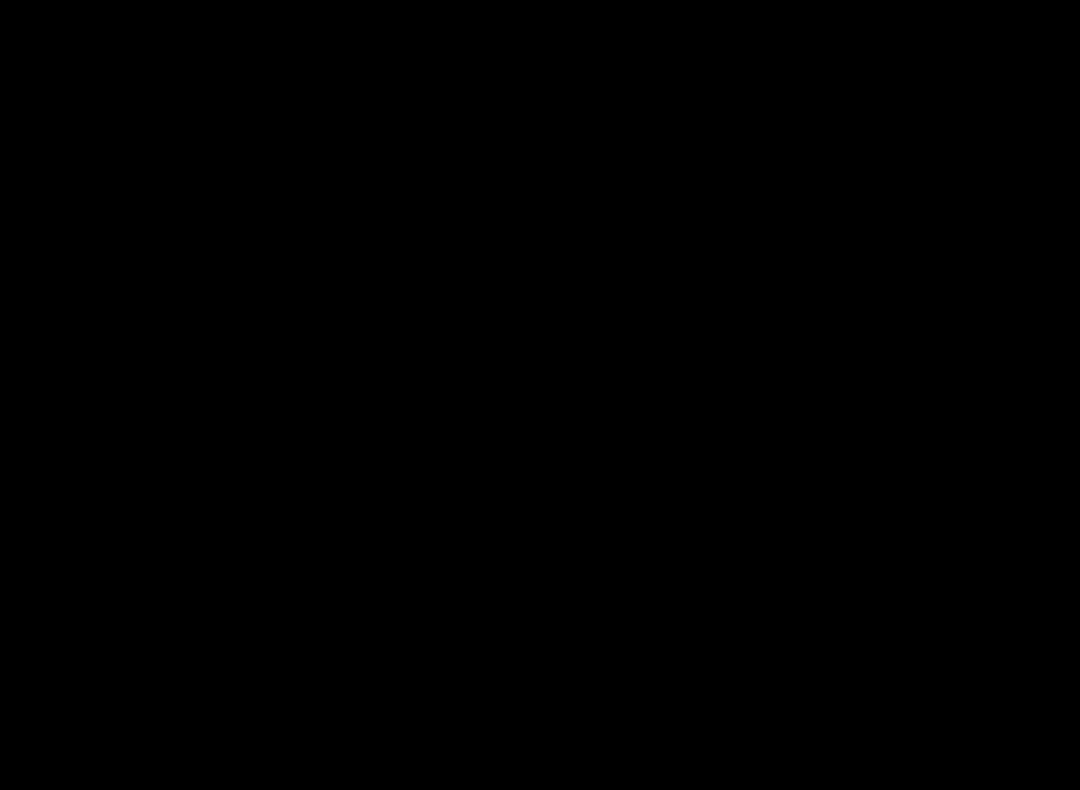 click at bounding box center [540, 395] 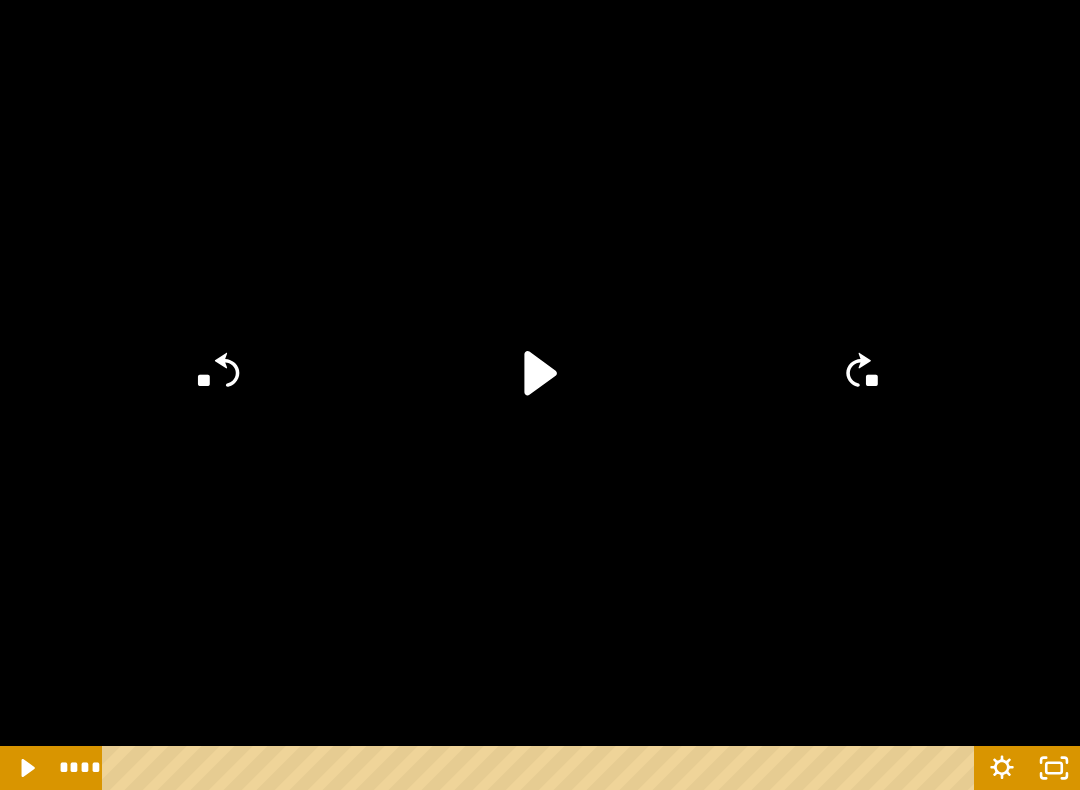 click on "**" 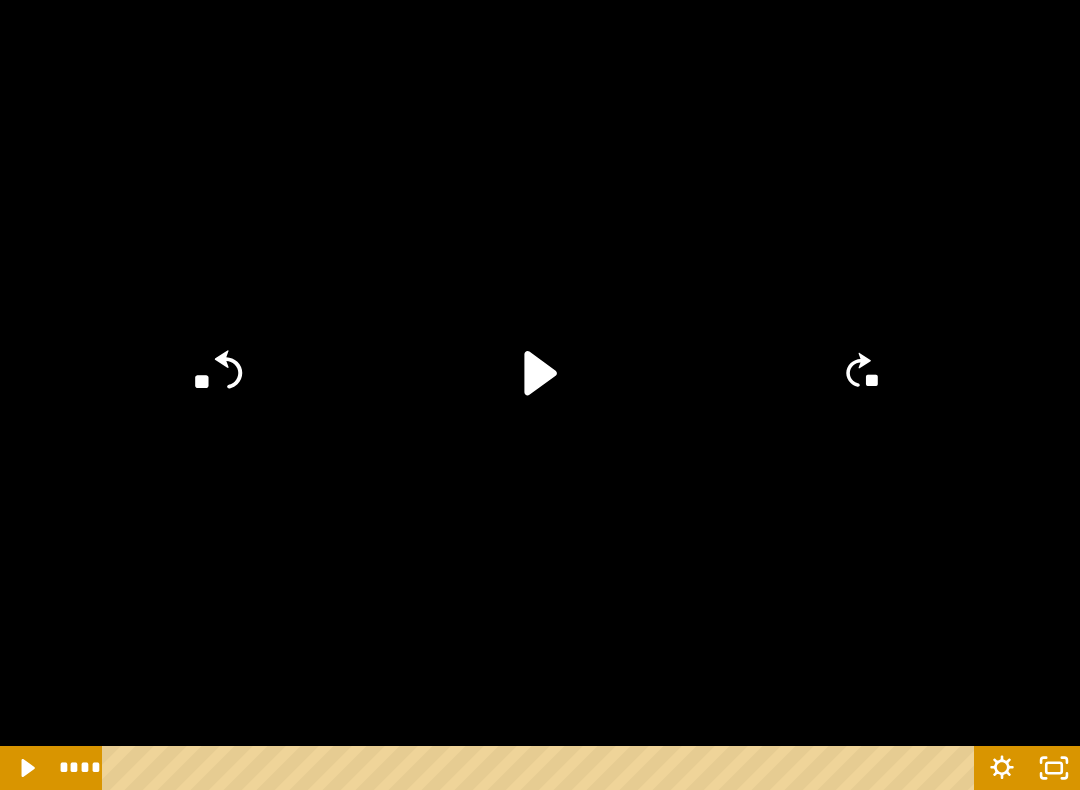 click on "**" 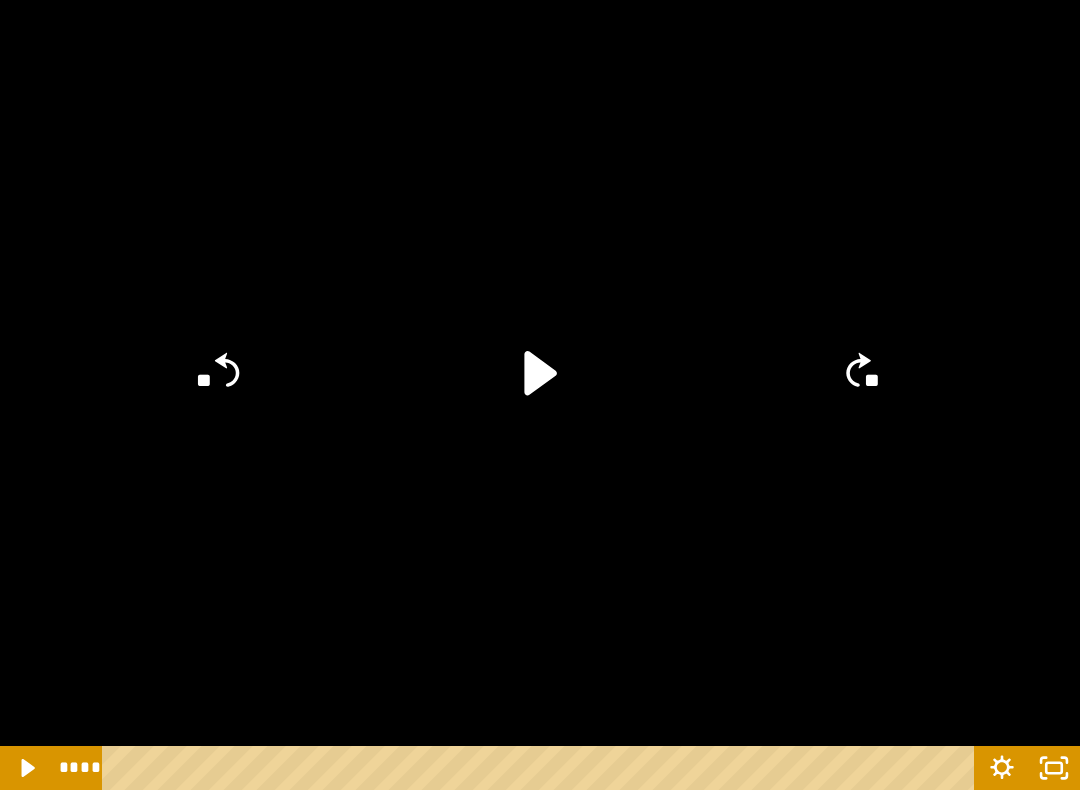 click on "**" 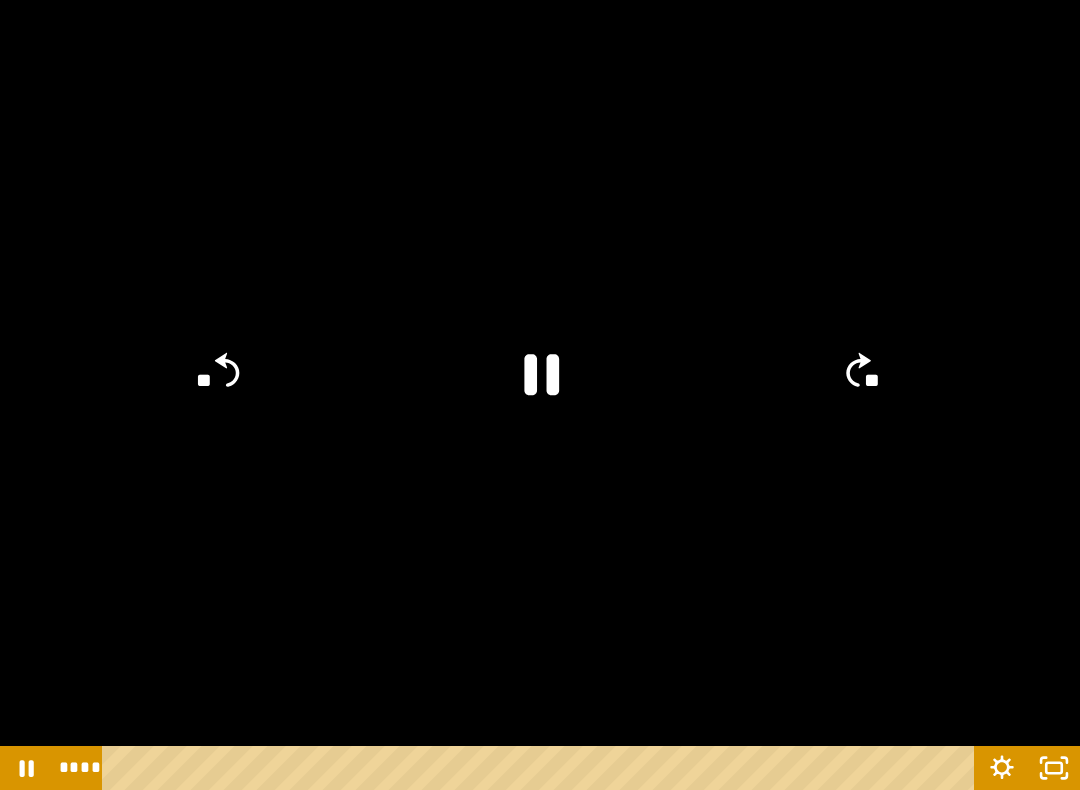 click on "**" 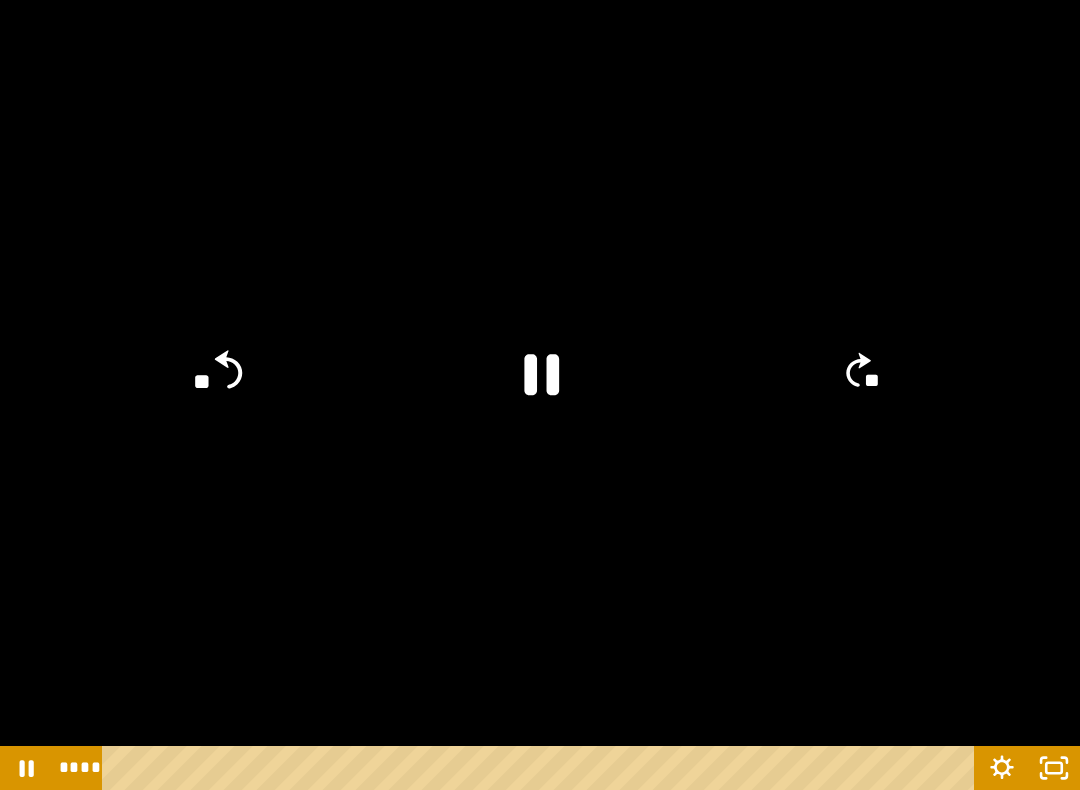 click on "**" 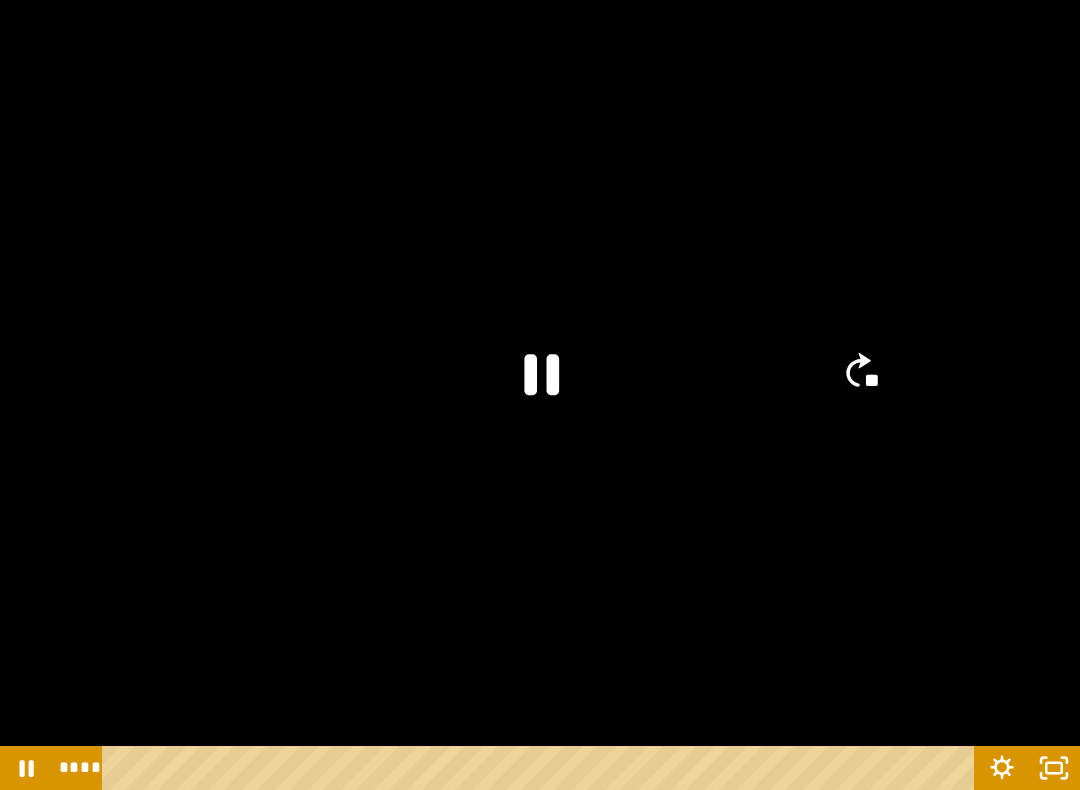 click on "**" 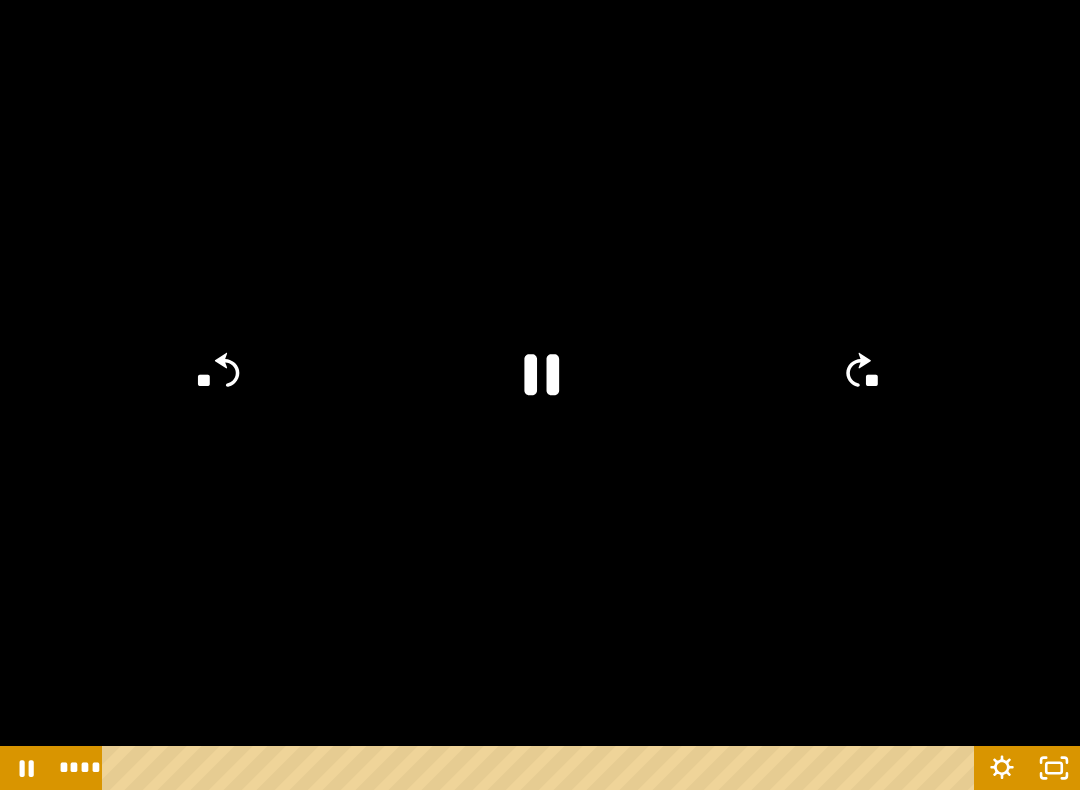 click on "**" 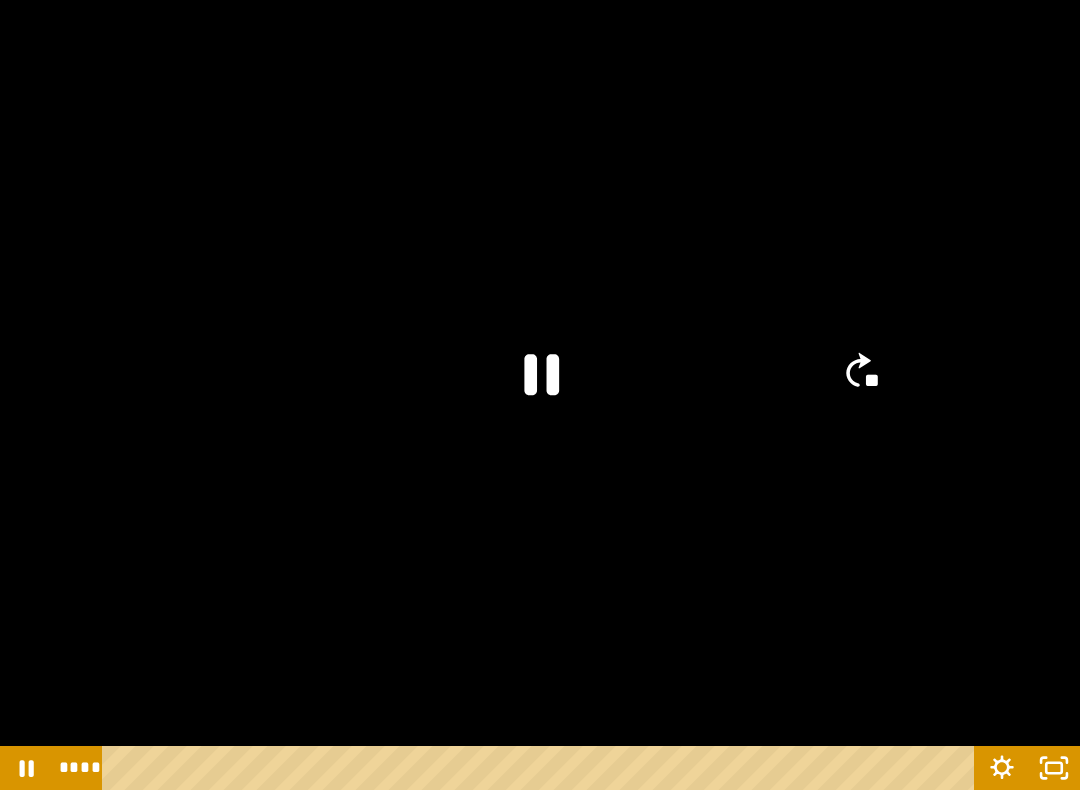 click on "**" 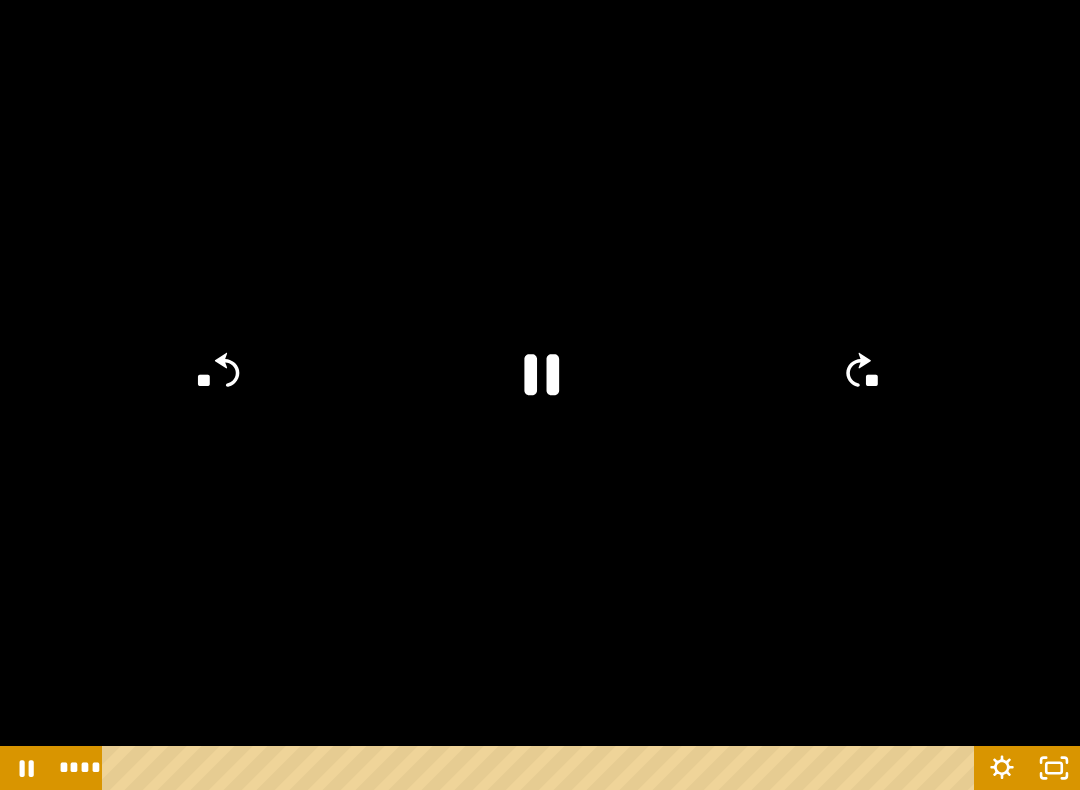 click at bounding box center [540, 395] 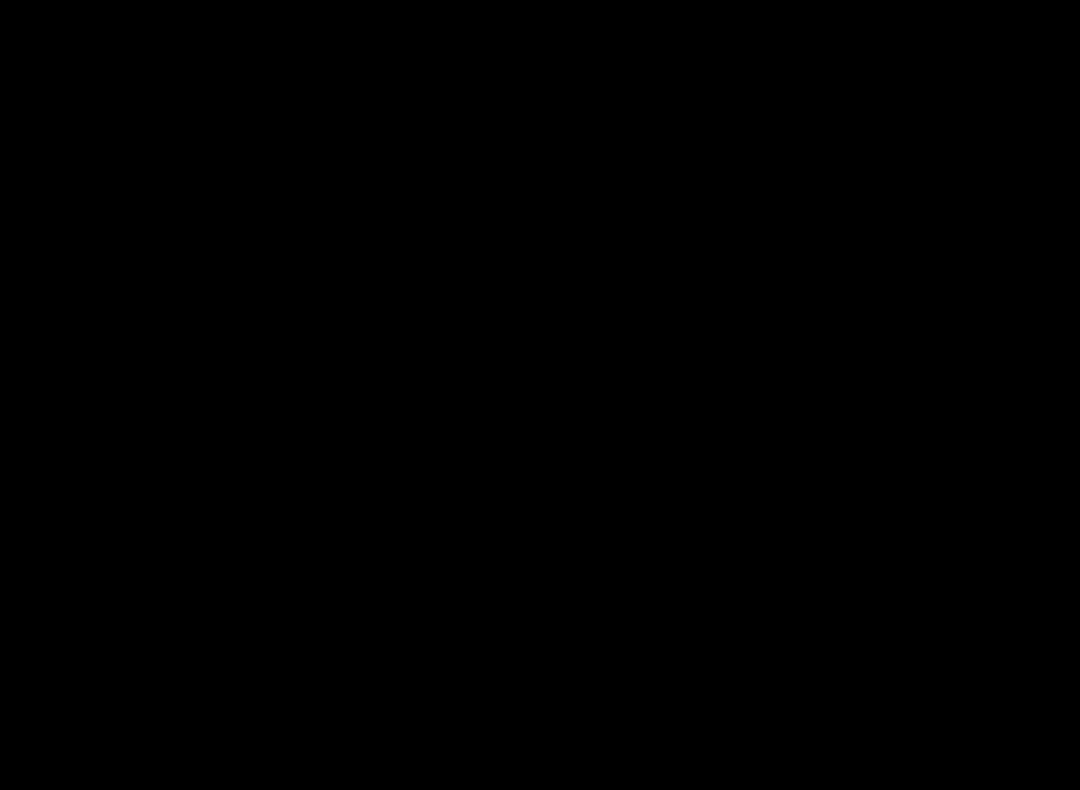 click at bounding box center (540, 395) 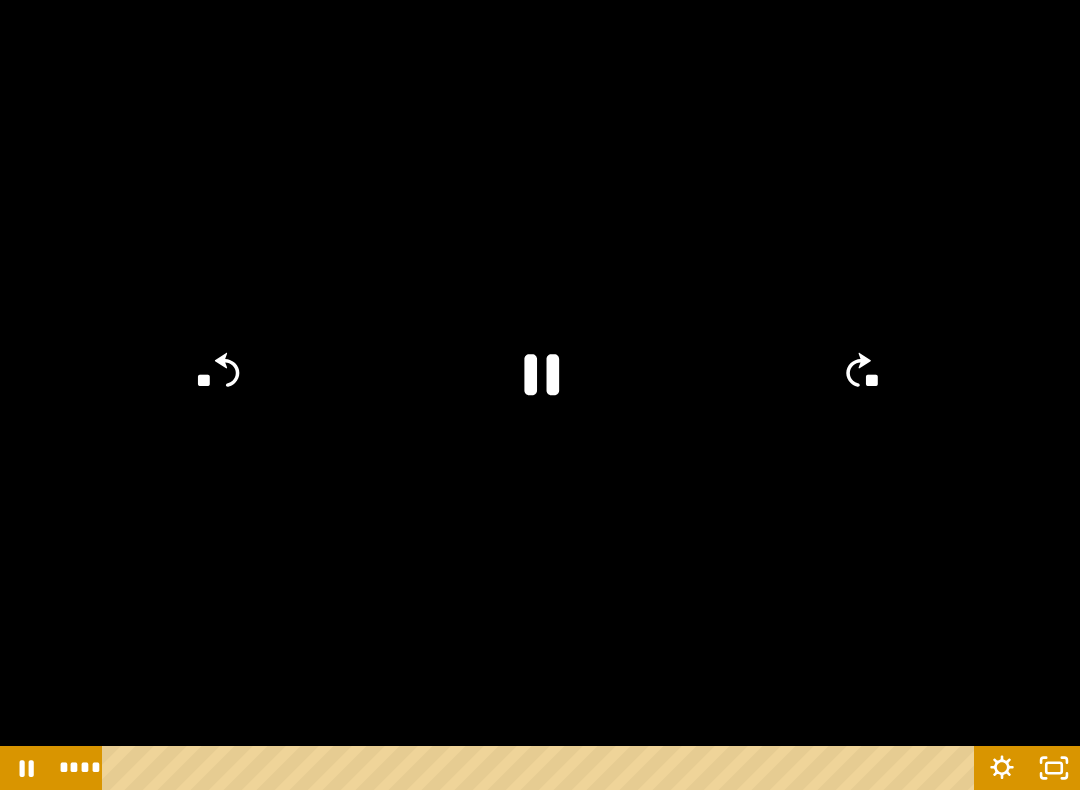 click on "**" 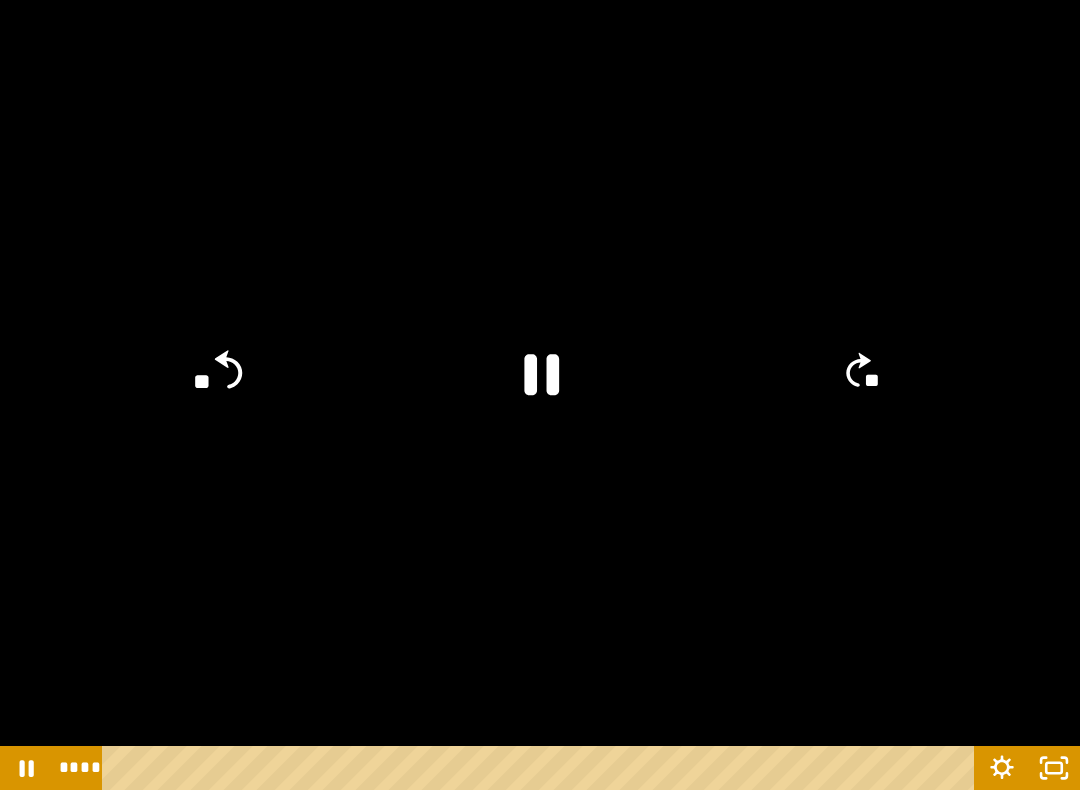click on "**" 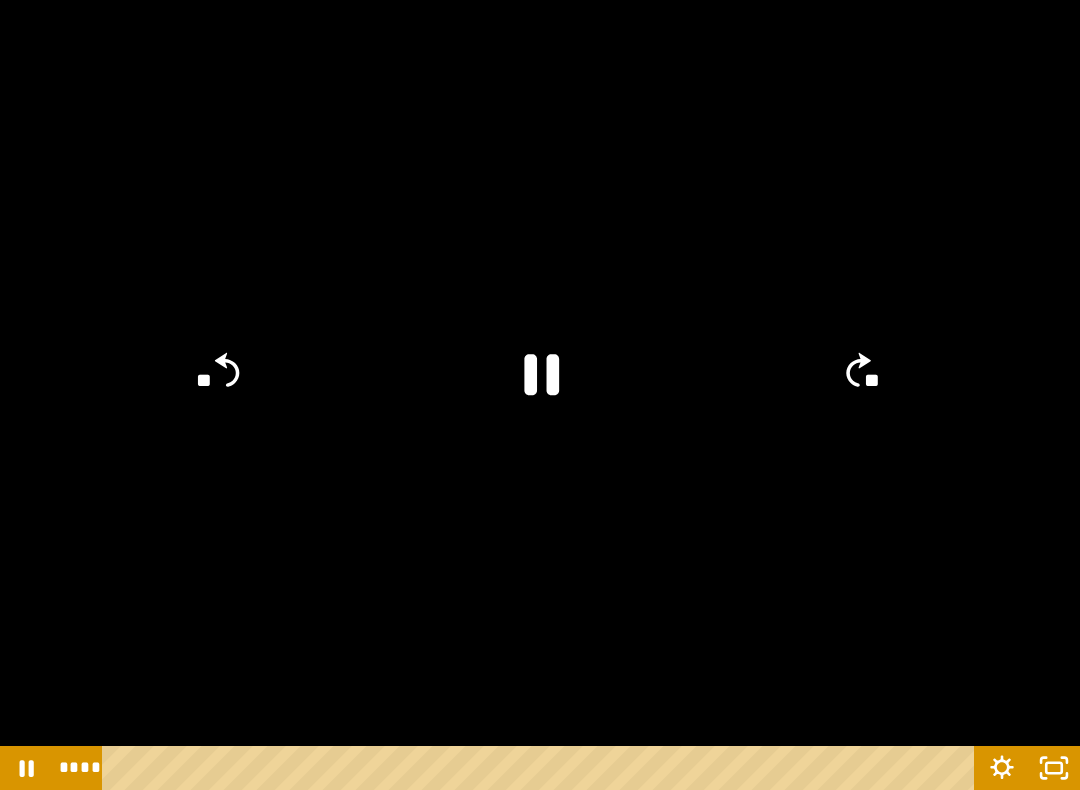 click at bounding box center [540, 395] 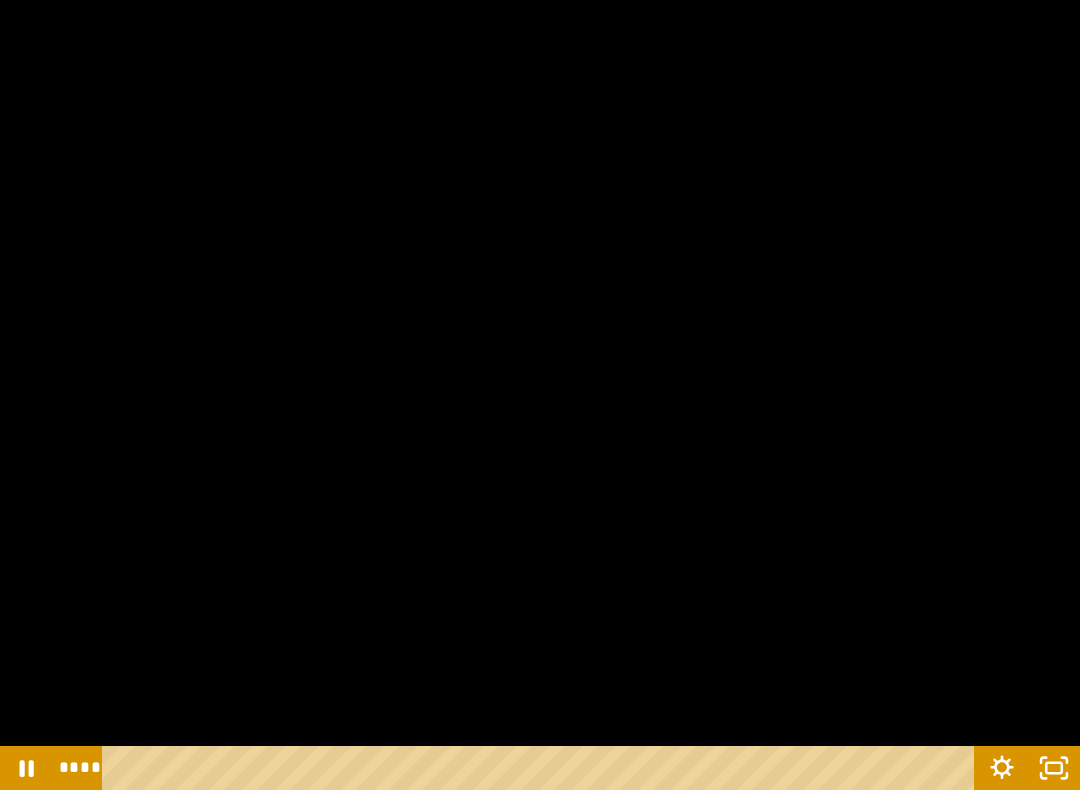click at bounding box center [540, 395] 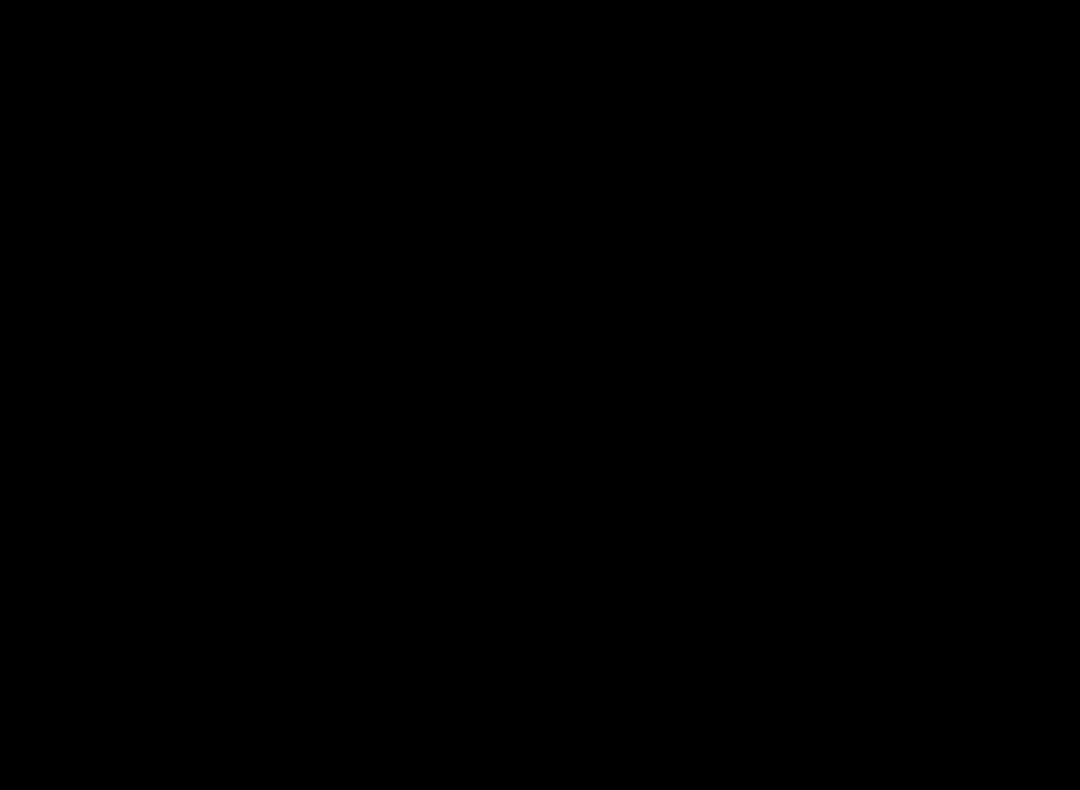 click at bounding box center (540, 395) 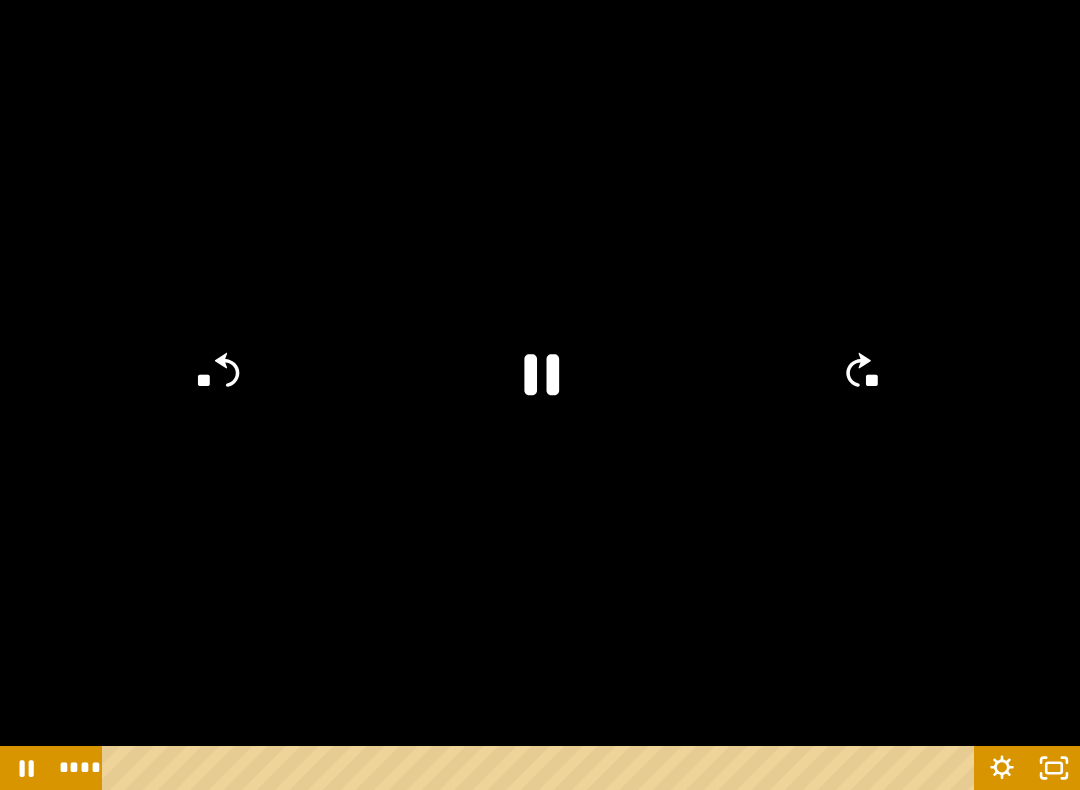 click on "**" 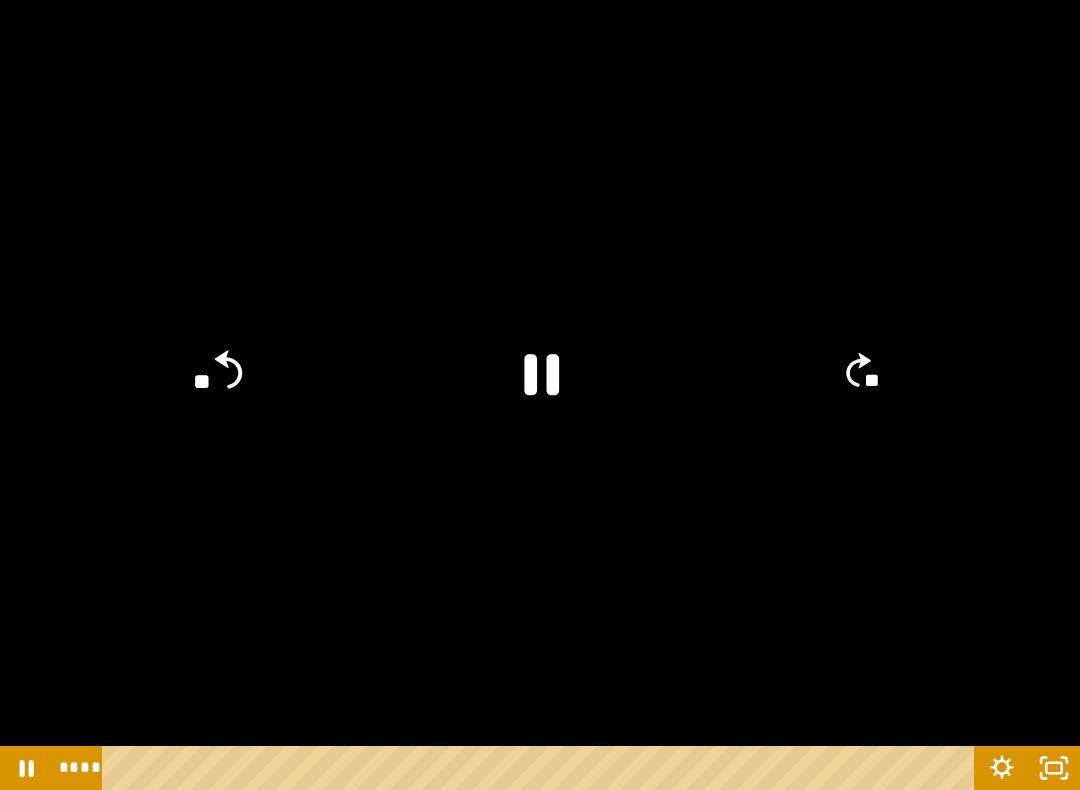click on "**" 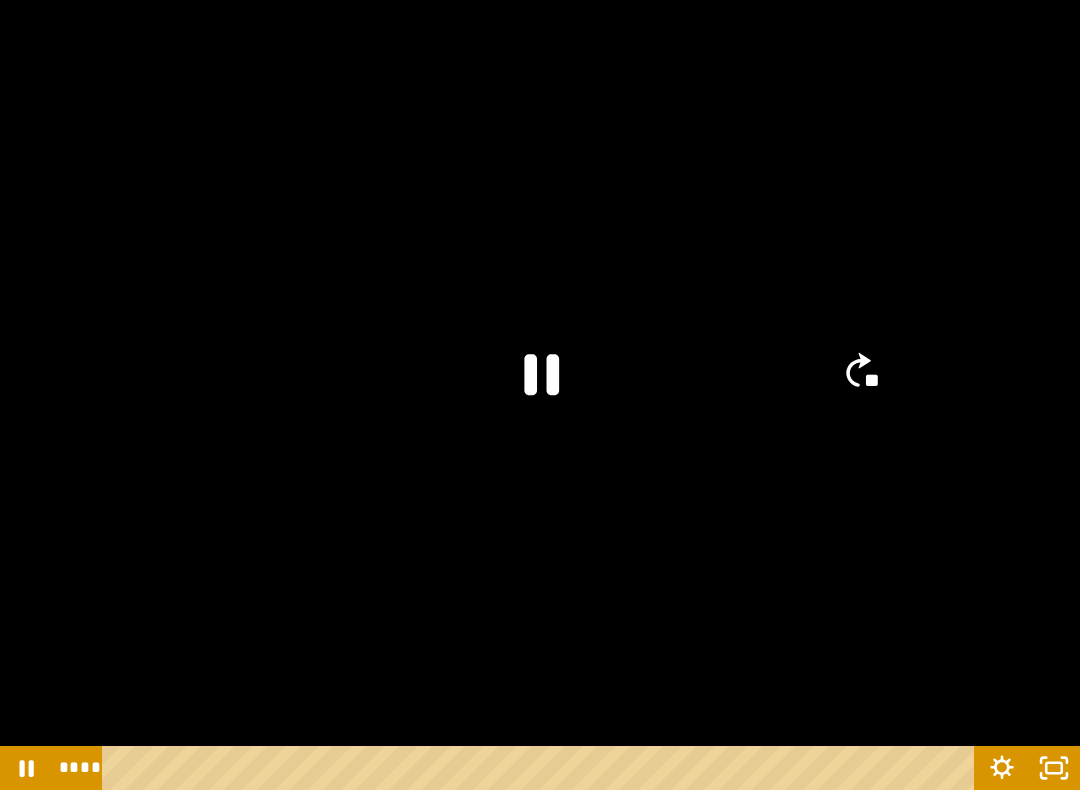 click on "**" 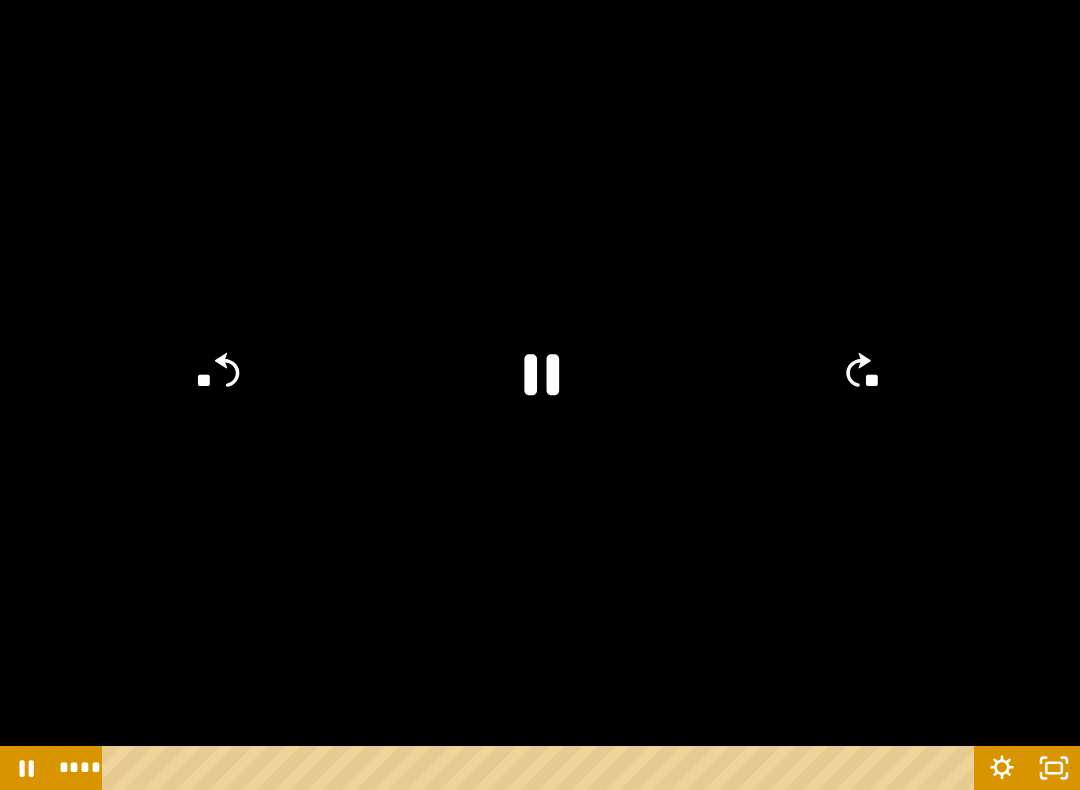 click on "**" 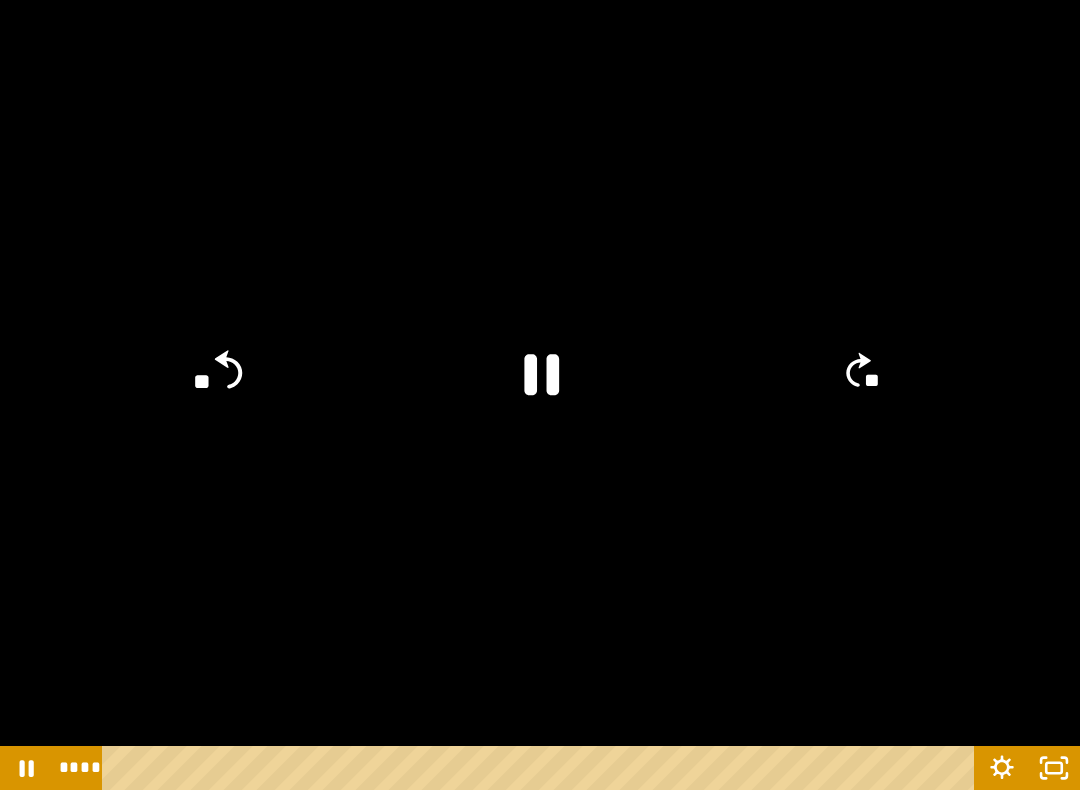 click on "**" 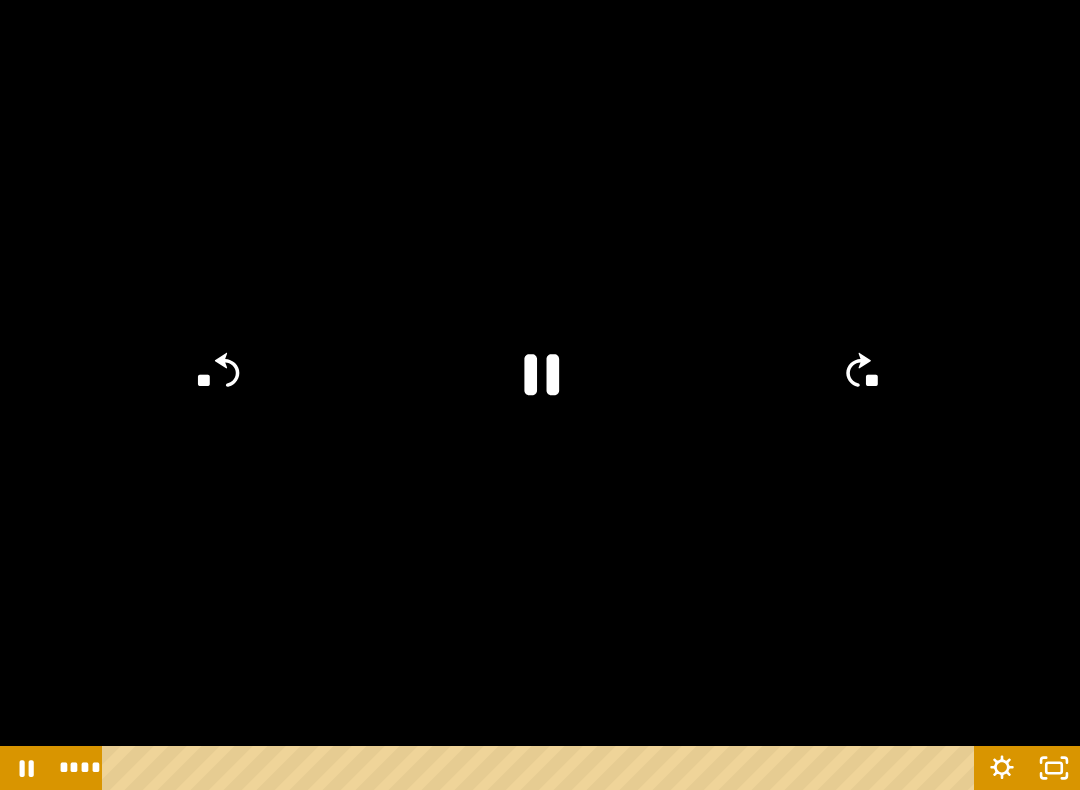 click on "**" 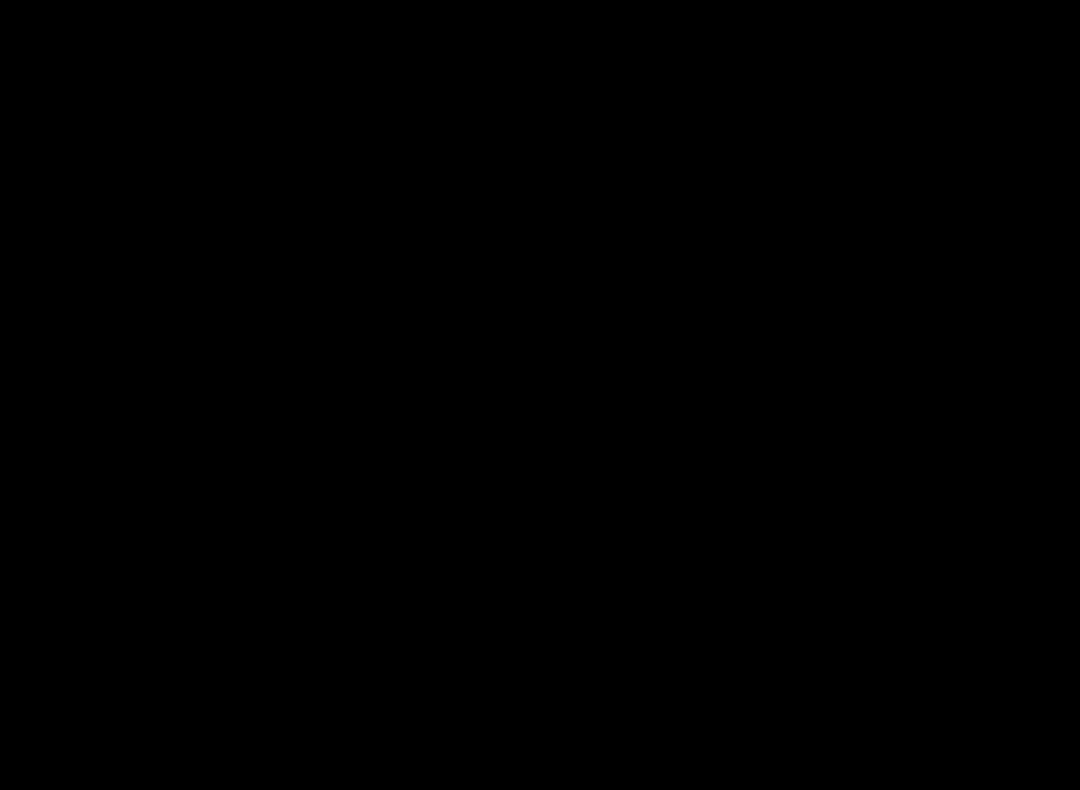click at bounding box center (540, 395) 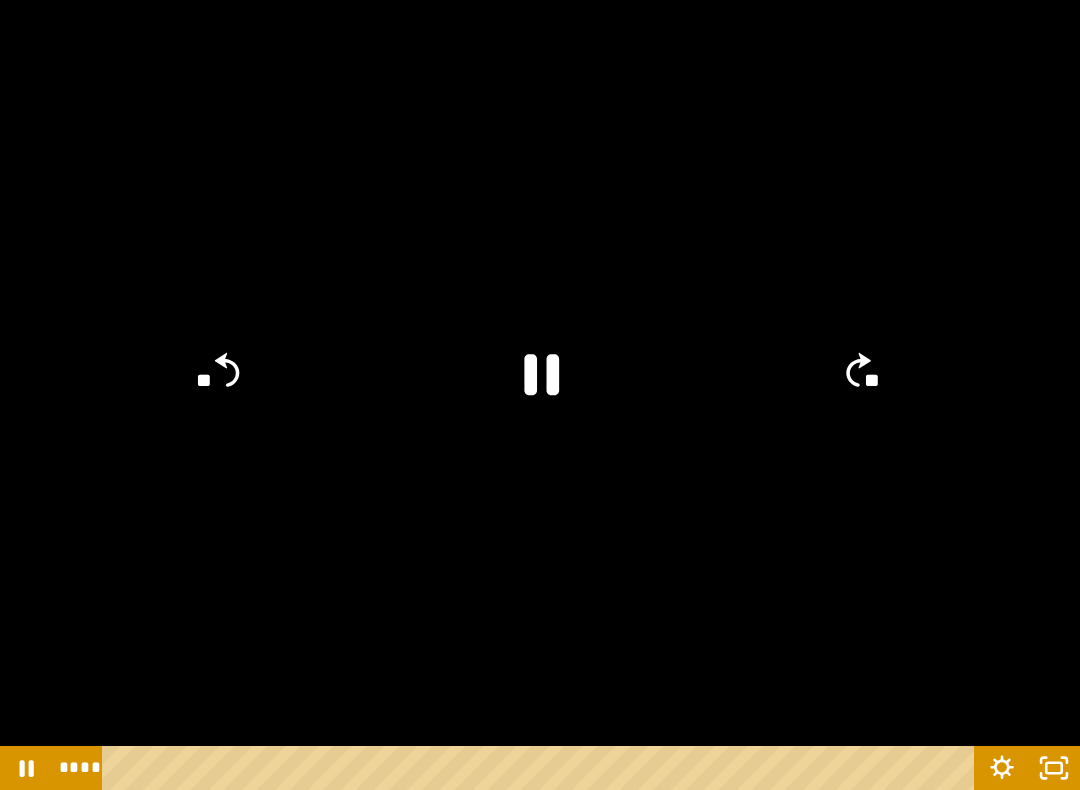 click on "**" 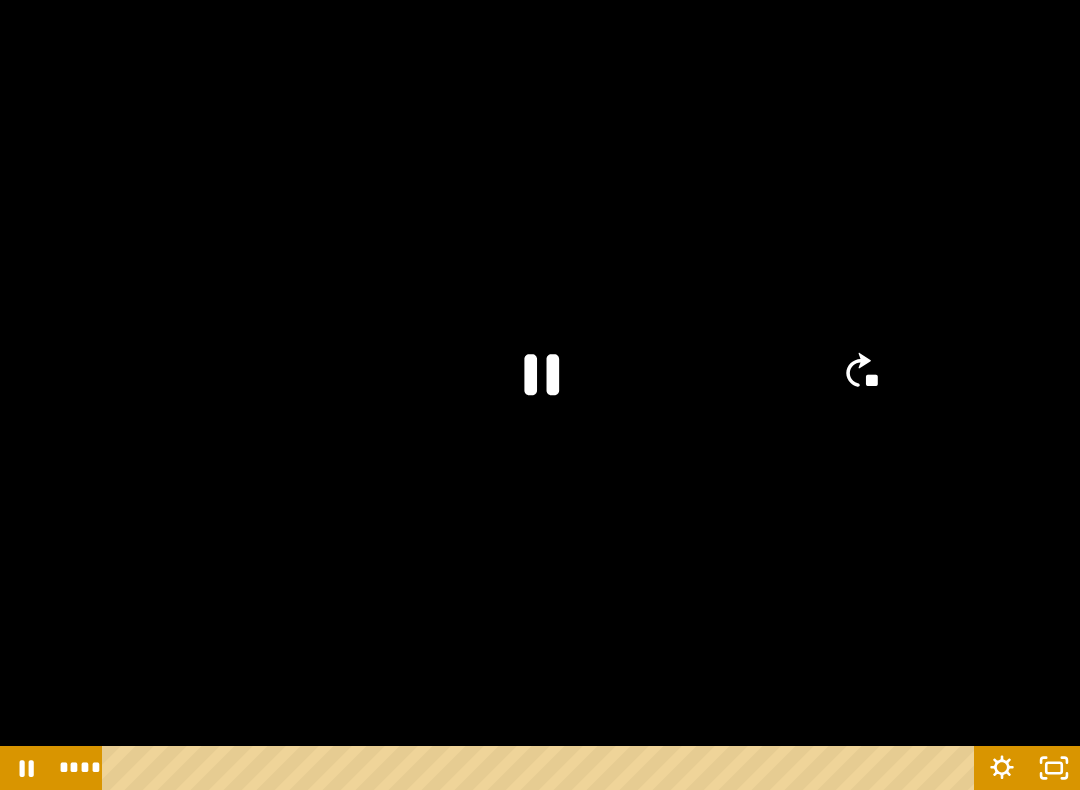 click on "**" 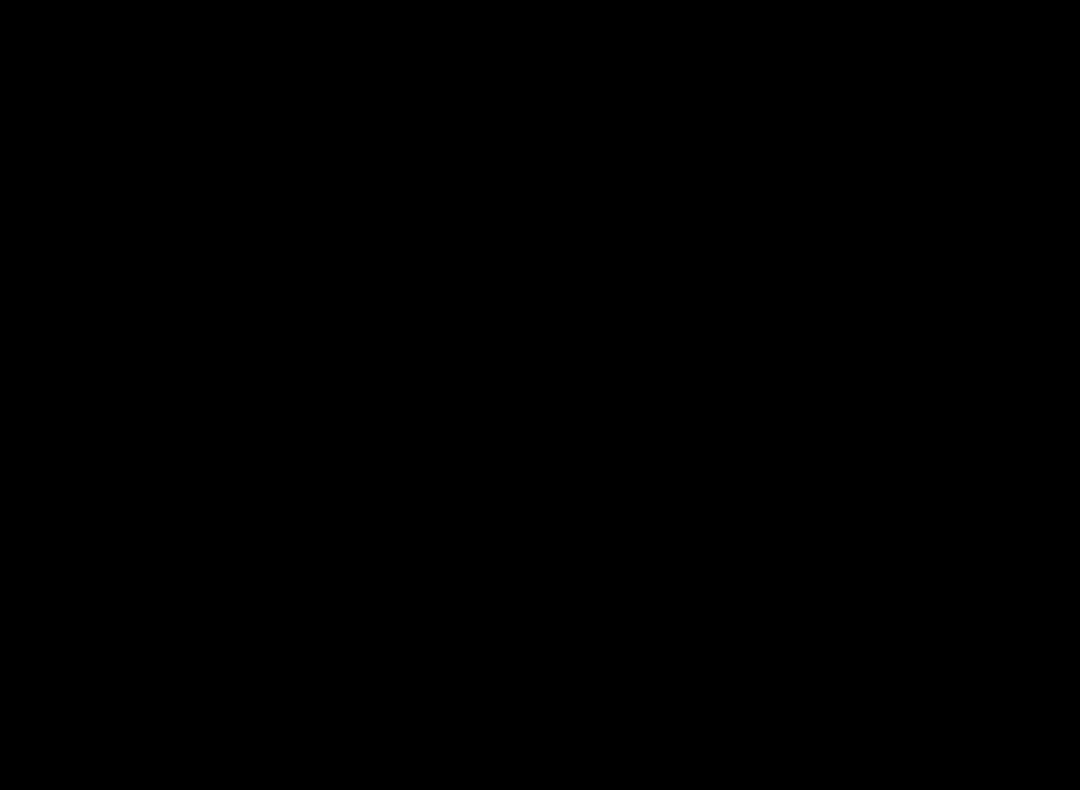 click at bounding box center (540, 395) 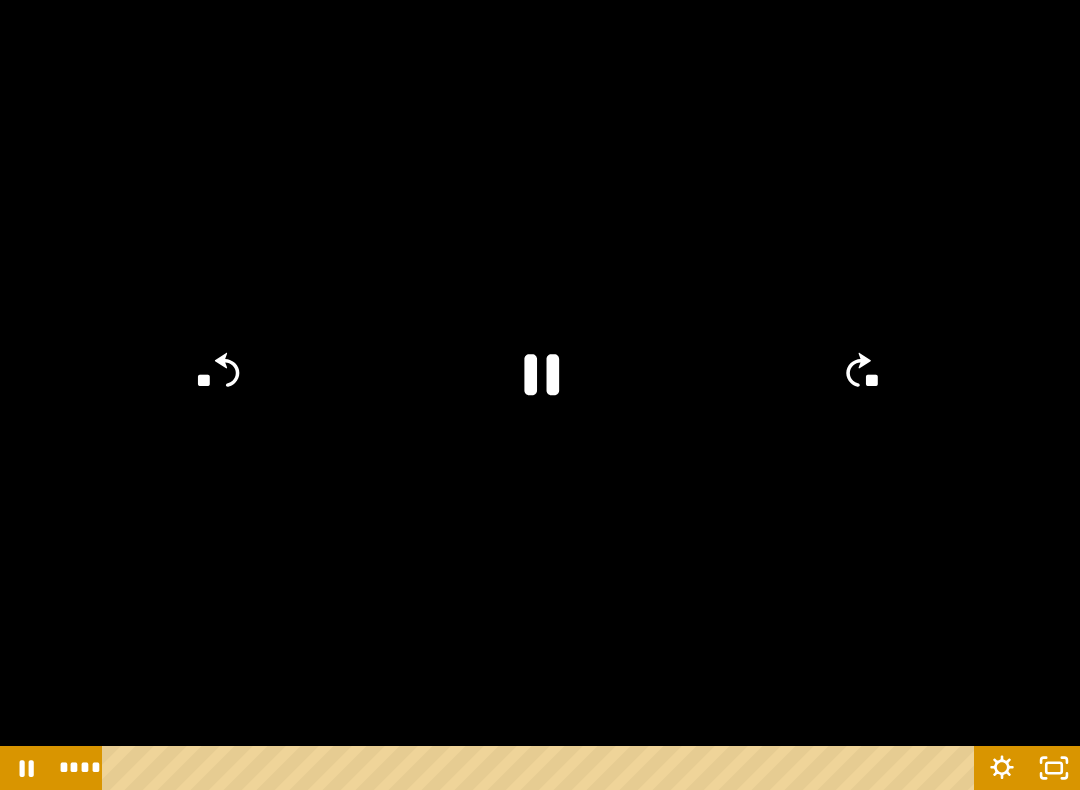 click on "**" 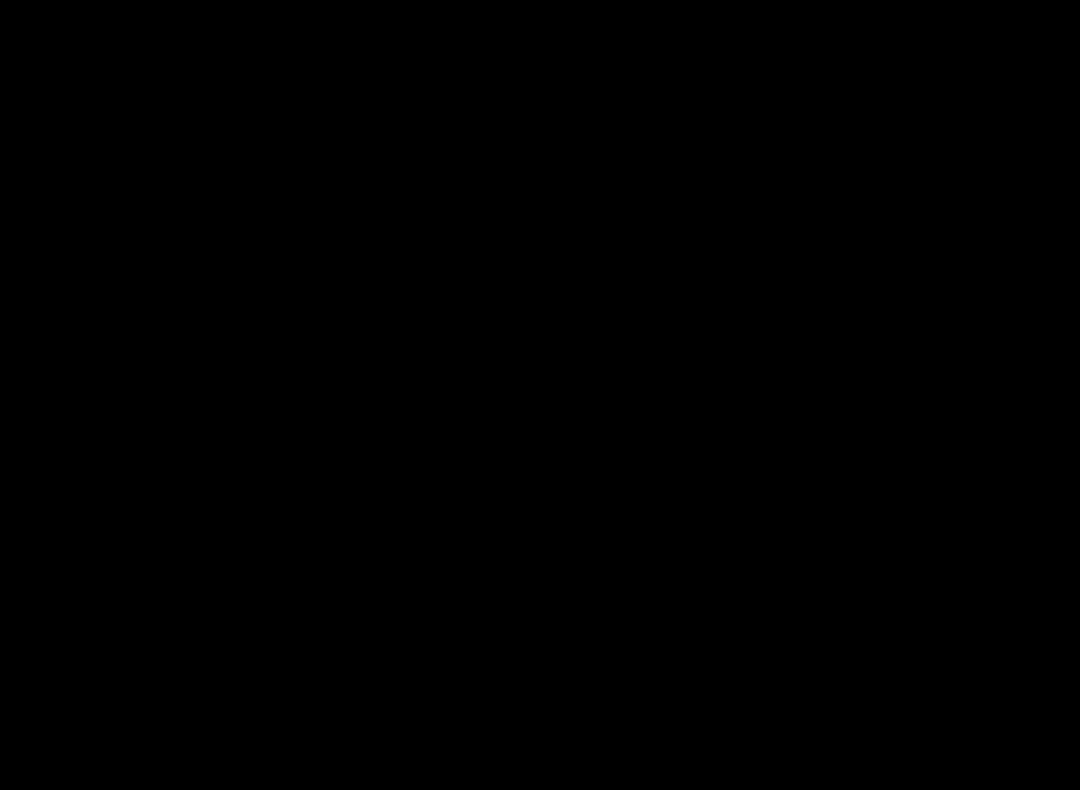click at bounding box center [540, 395] 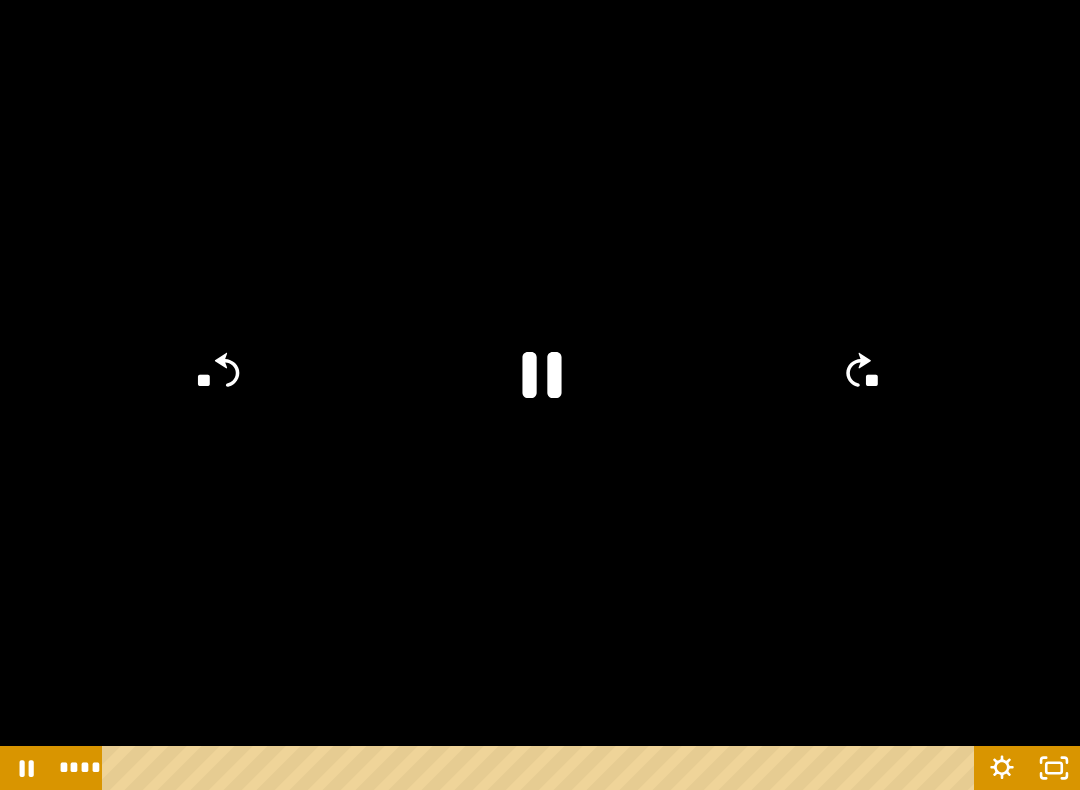 click 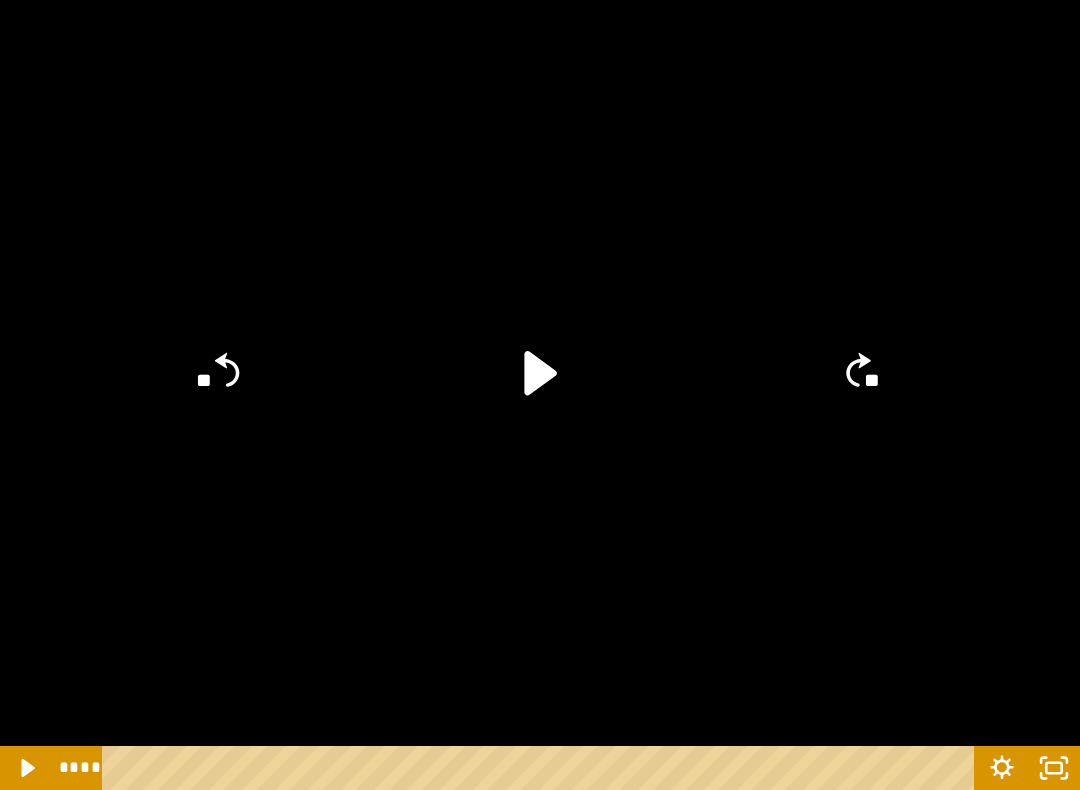 click 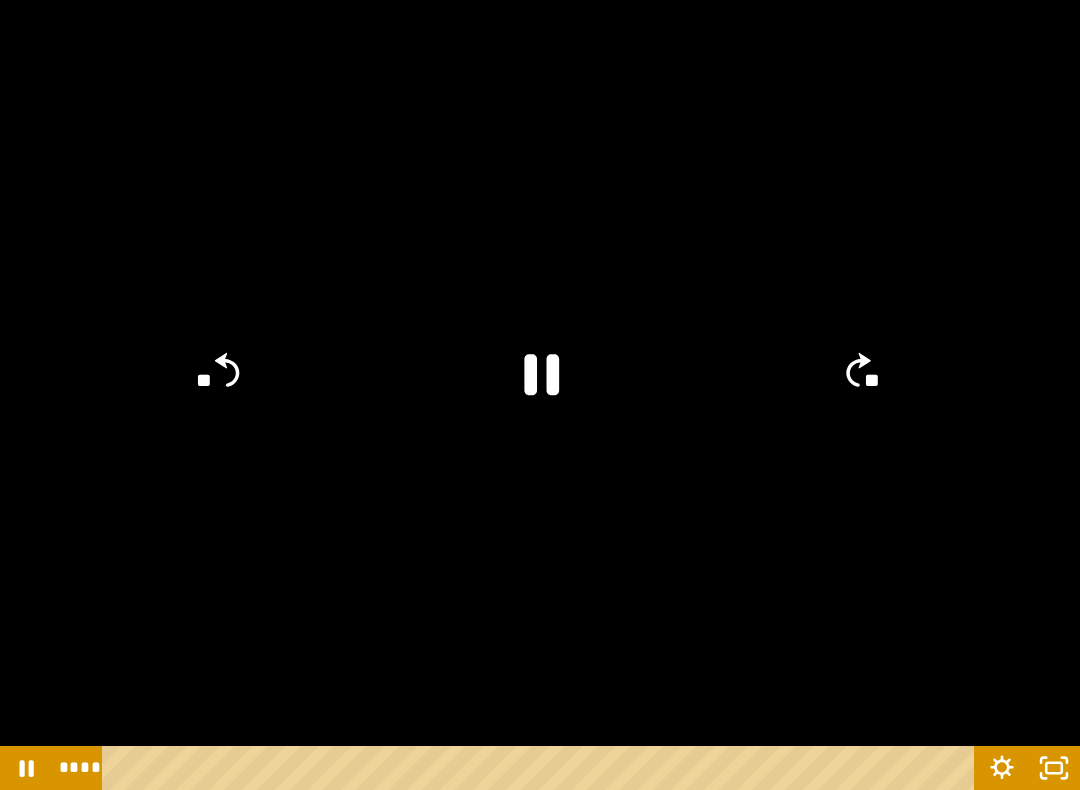 click at bounding box center (540, 395) 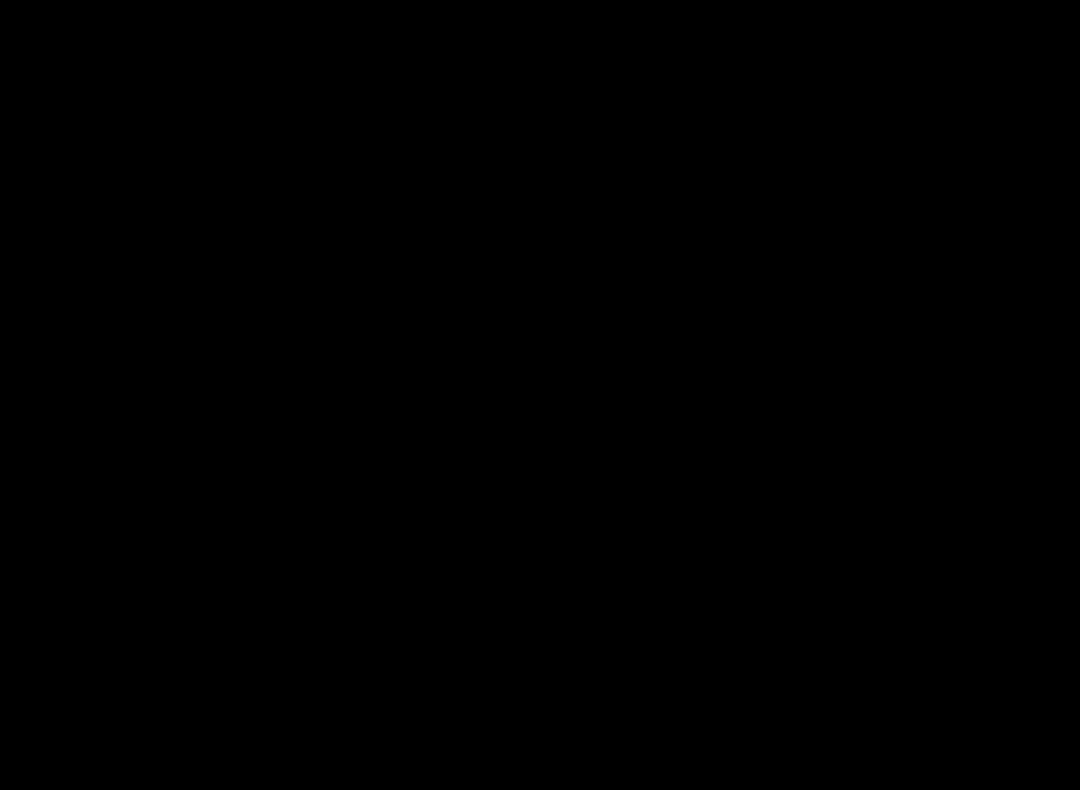 click at bounding box center (540, 395) 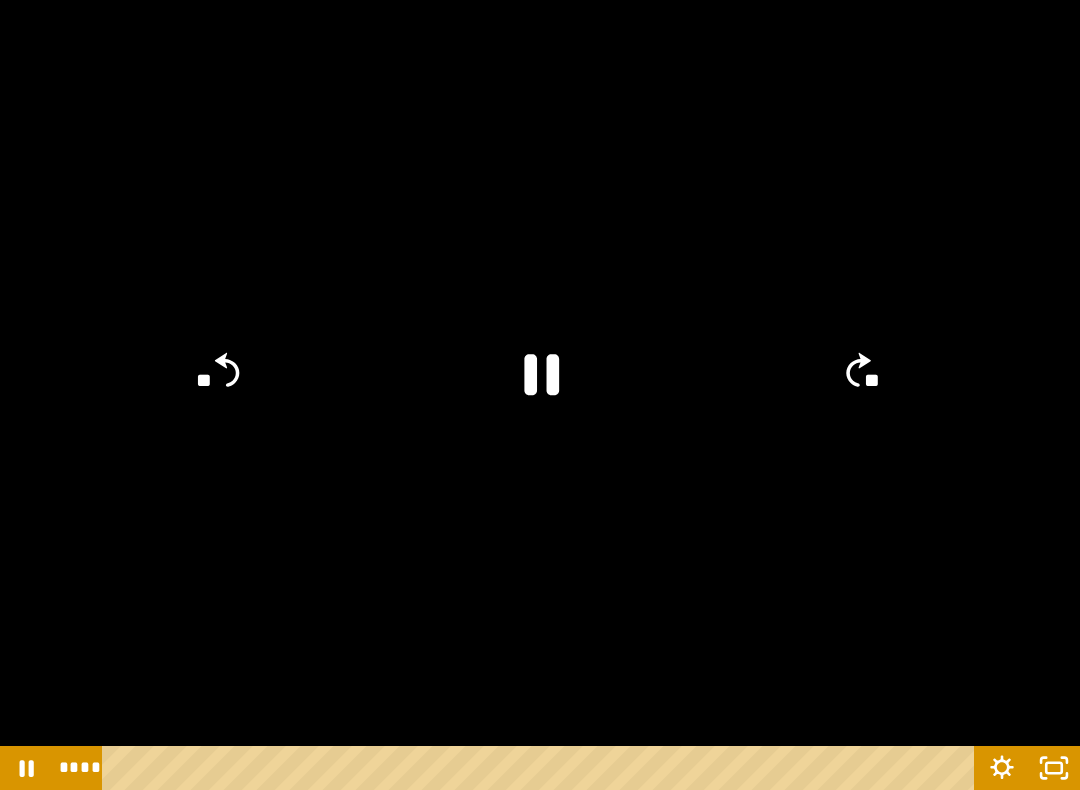 click 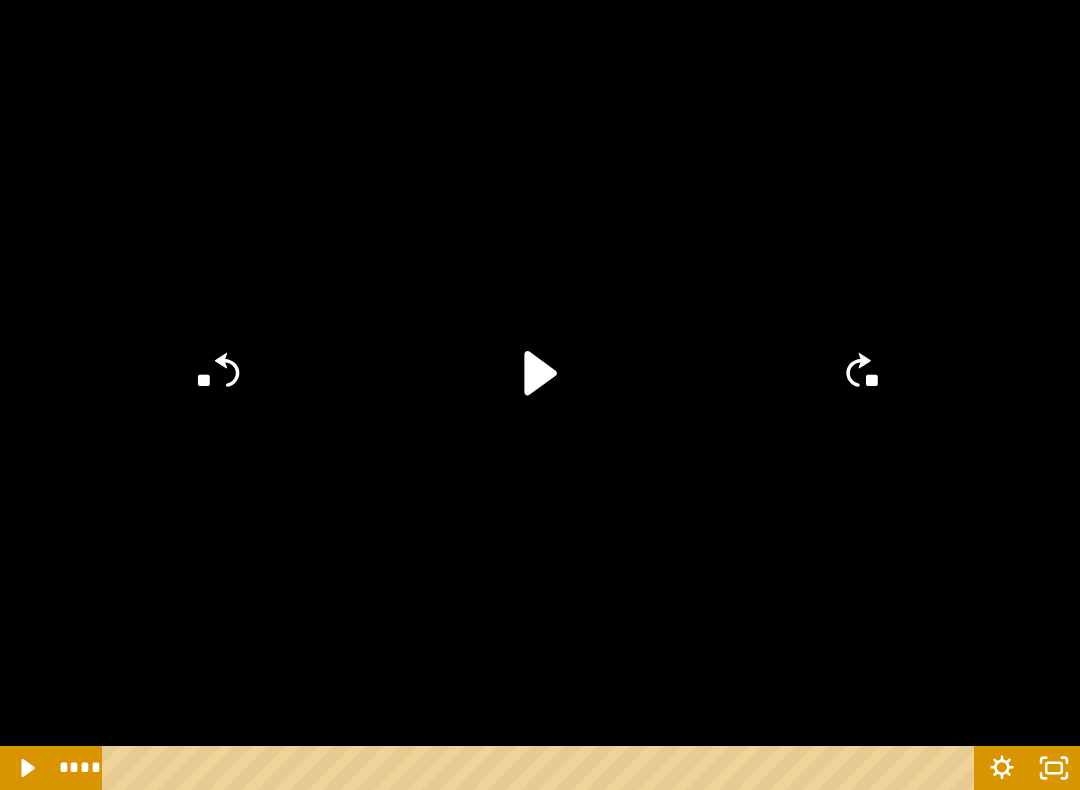 click at bounding box center (540, 395) 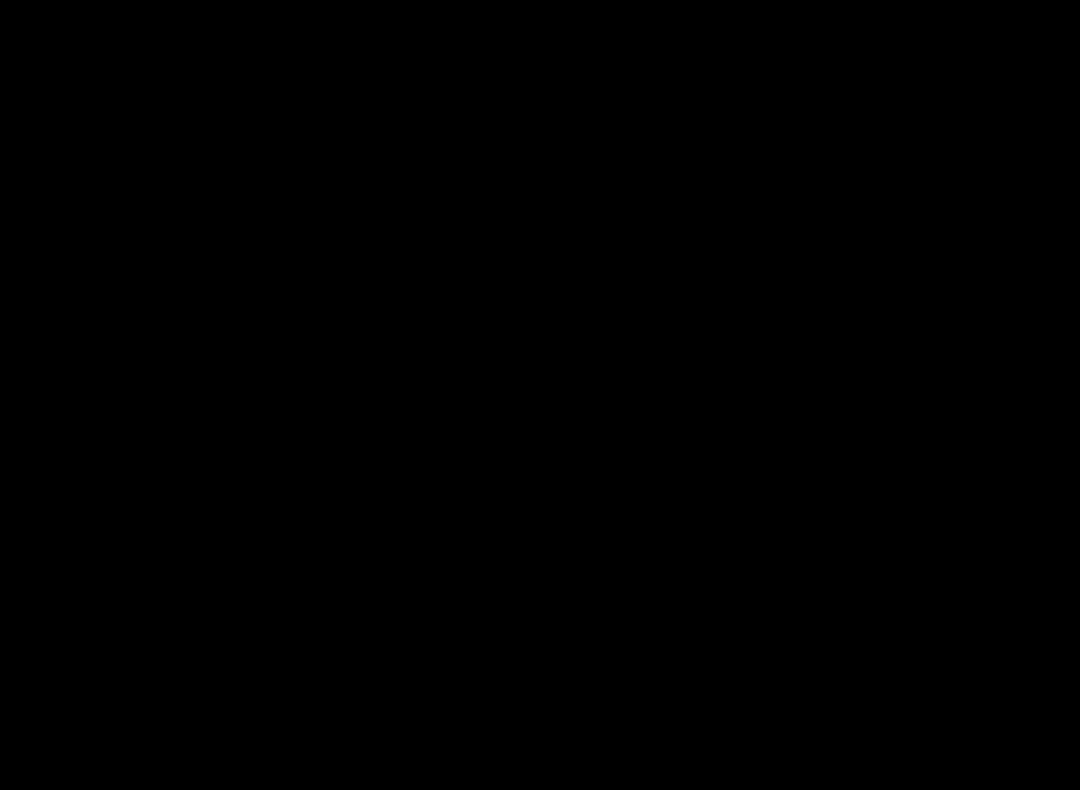 click at bounding box center (540, 395) 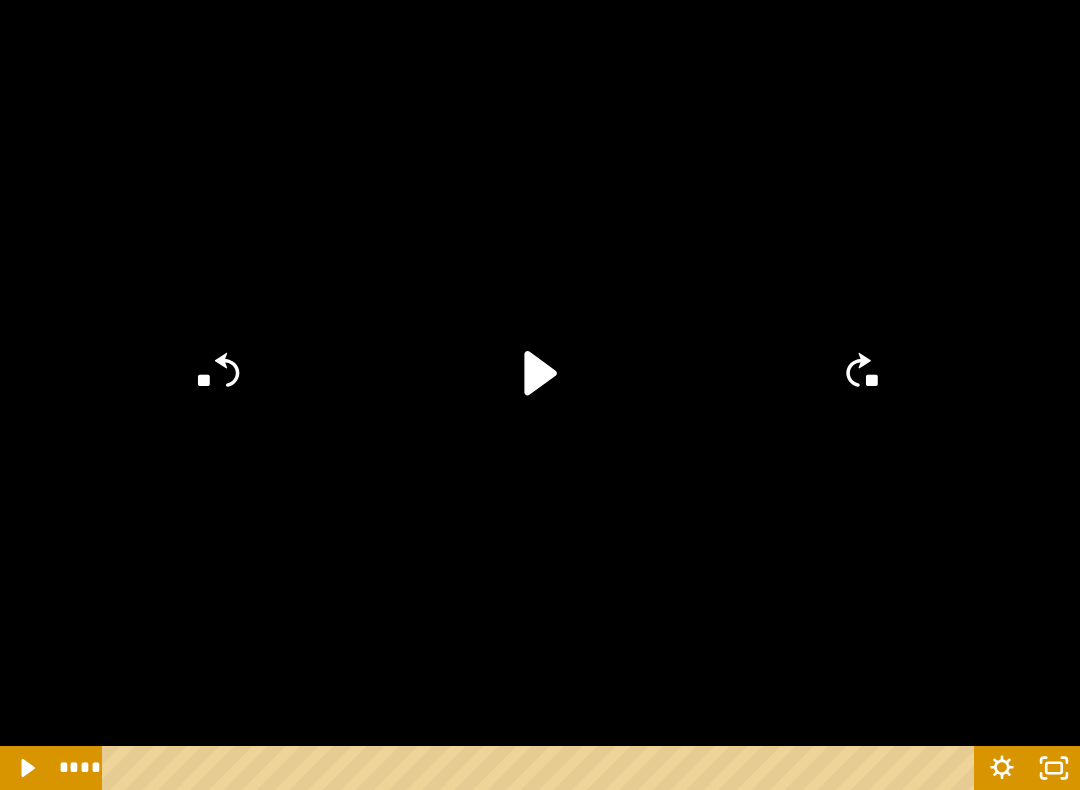 click 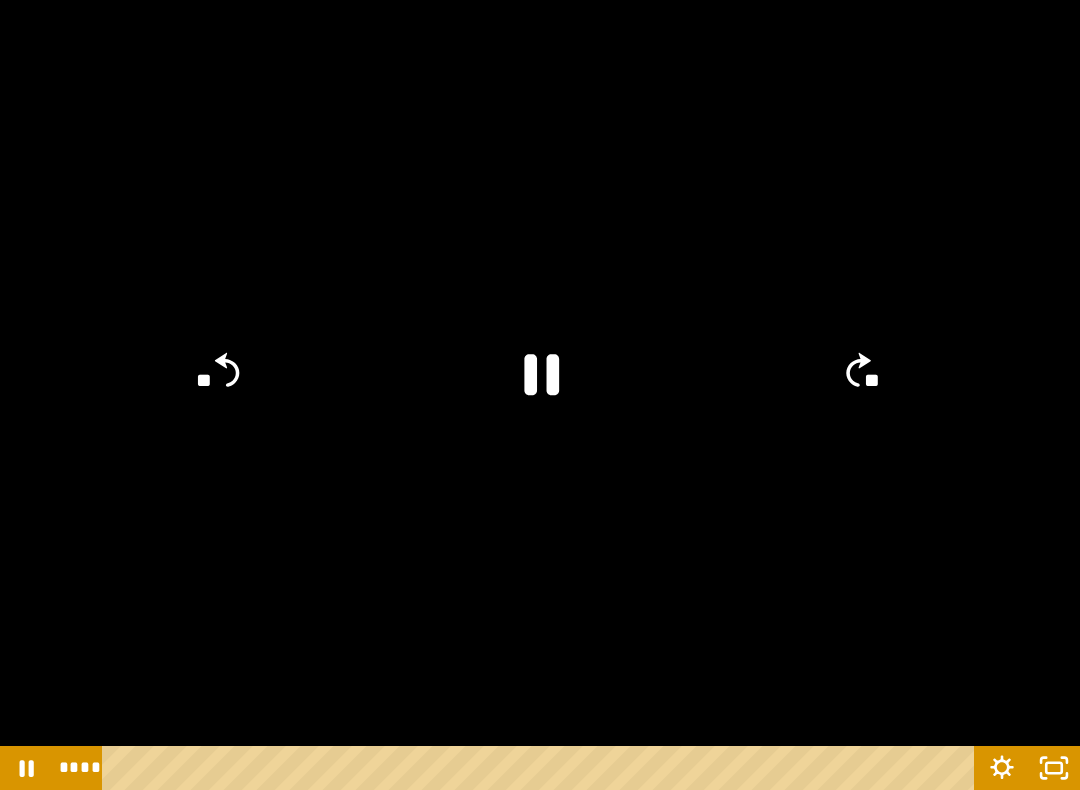 click on "**" 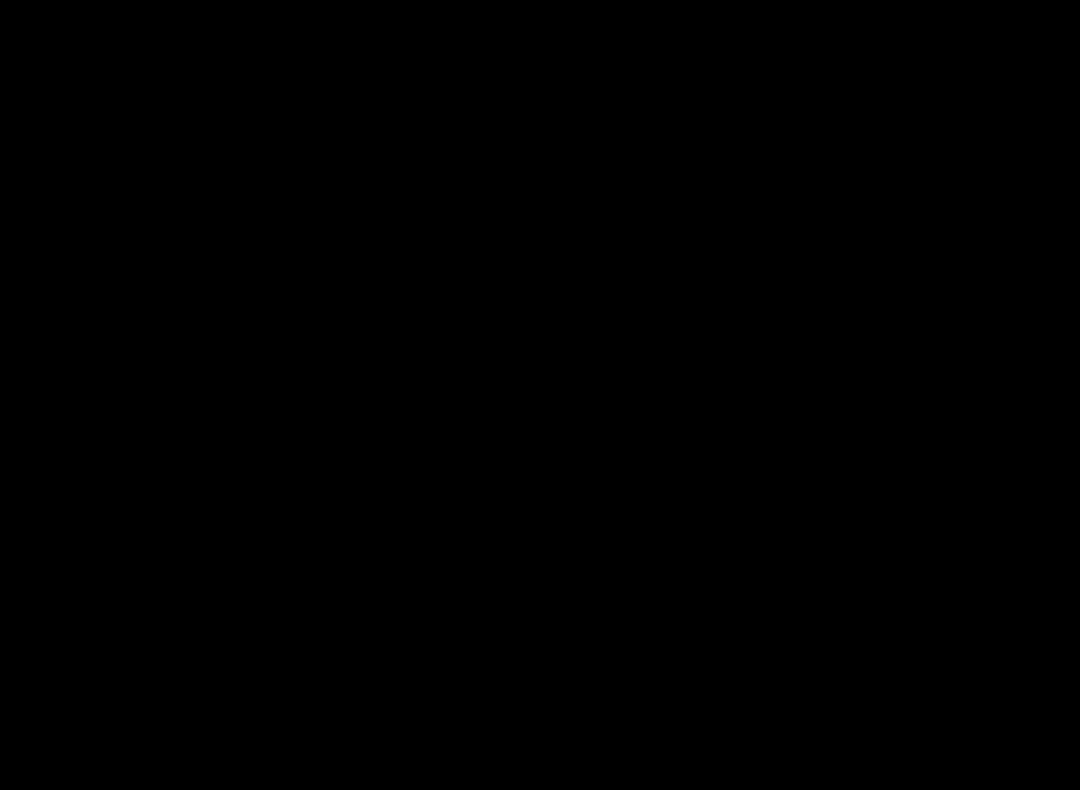 click at bounding box center [540, 395] 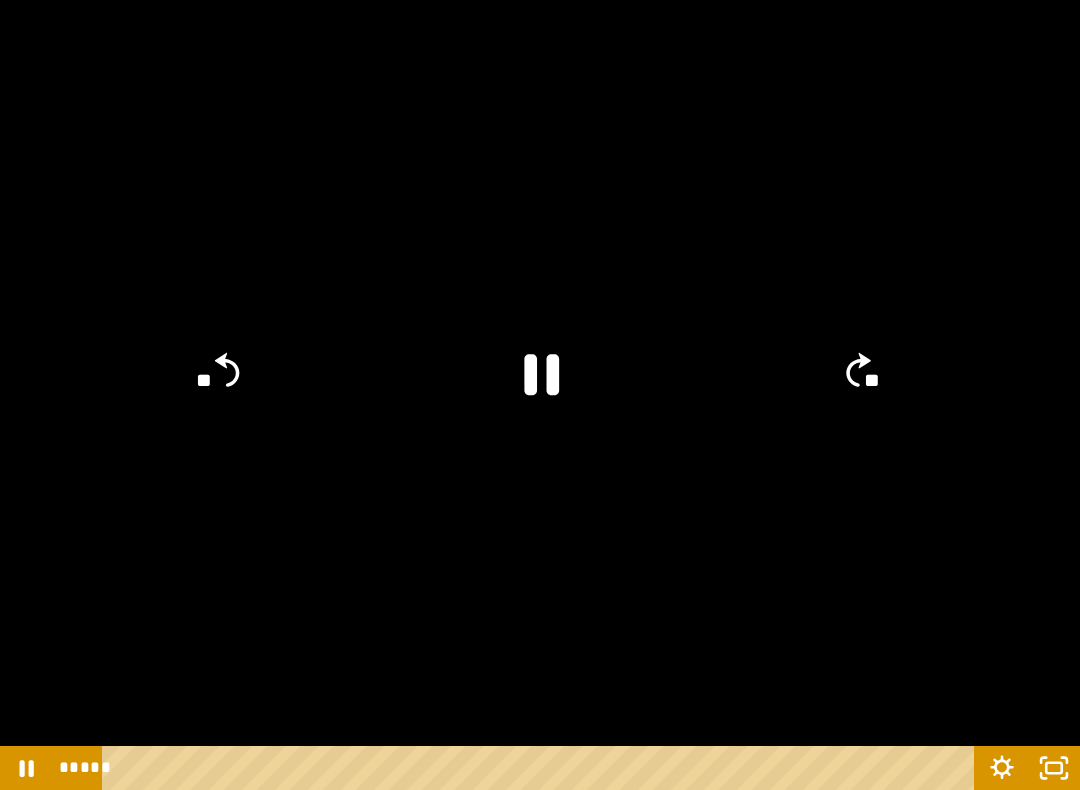 click 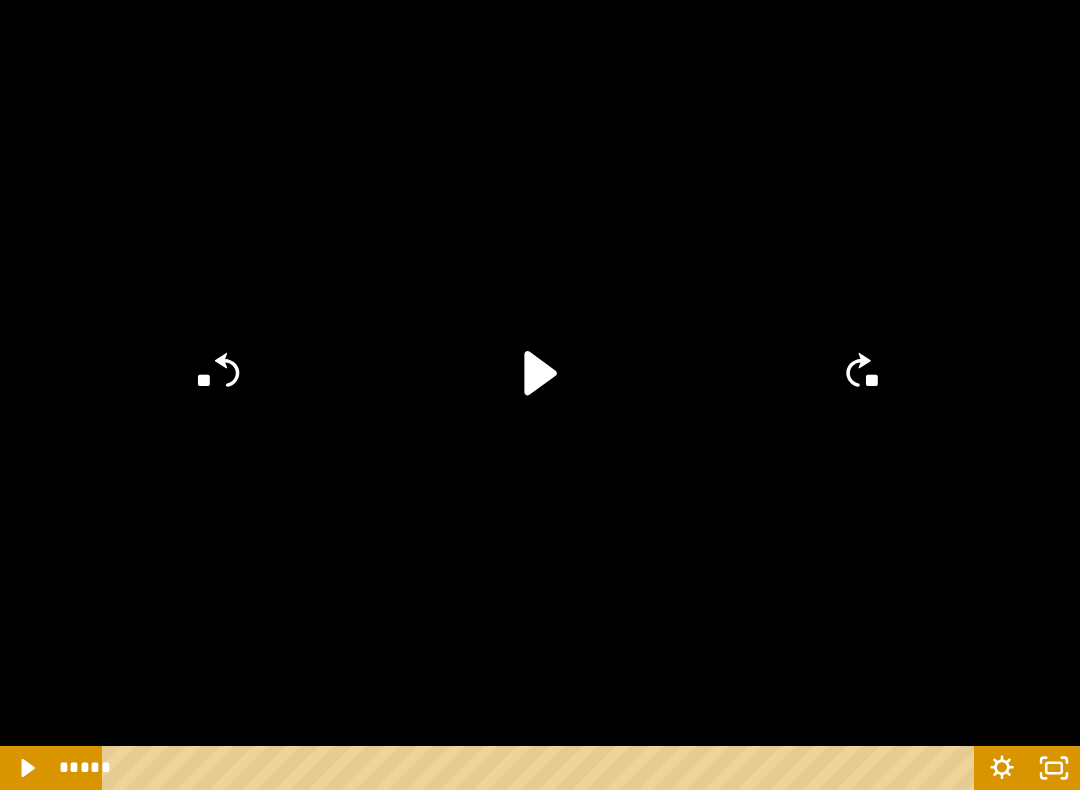 click at bounding box center [540, 395] 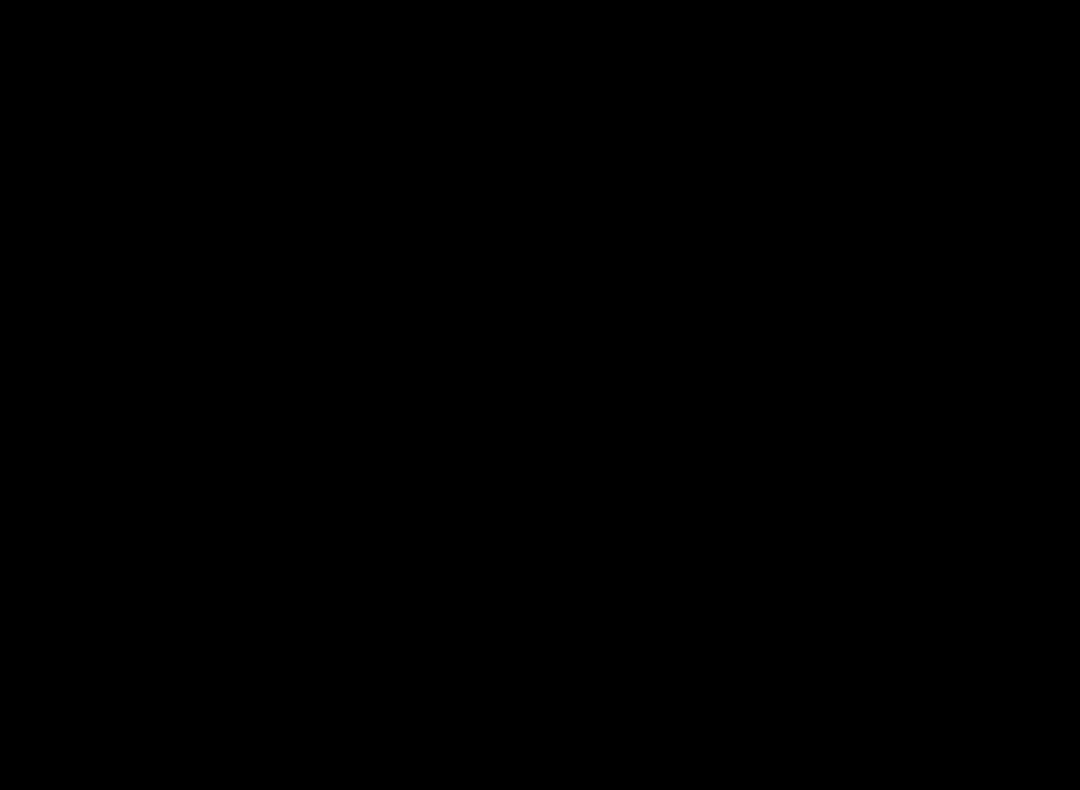 click at bounding box center [540, 395] 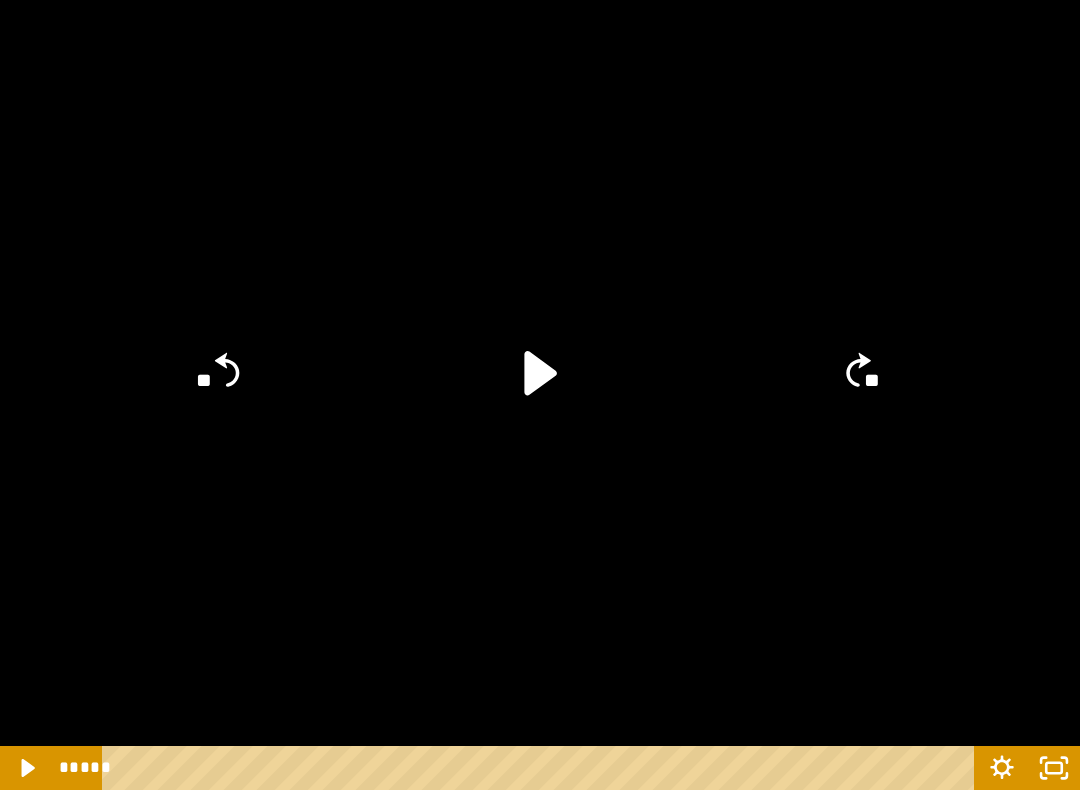 click 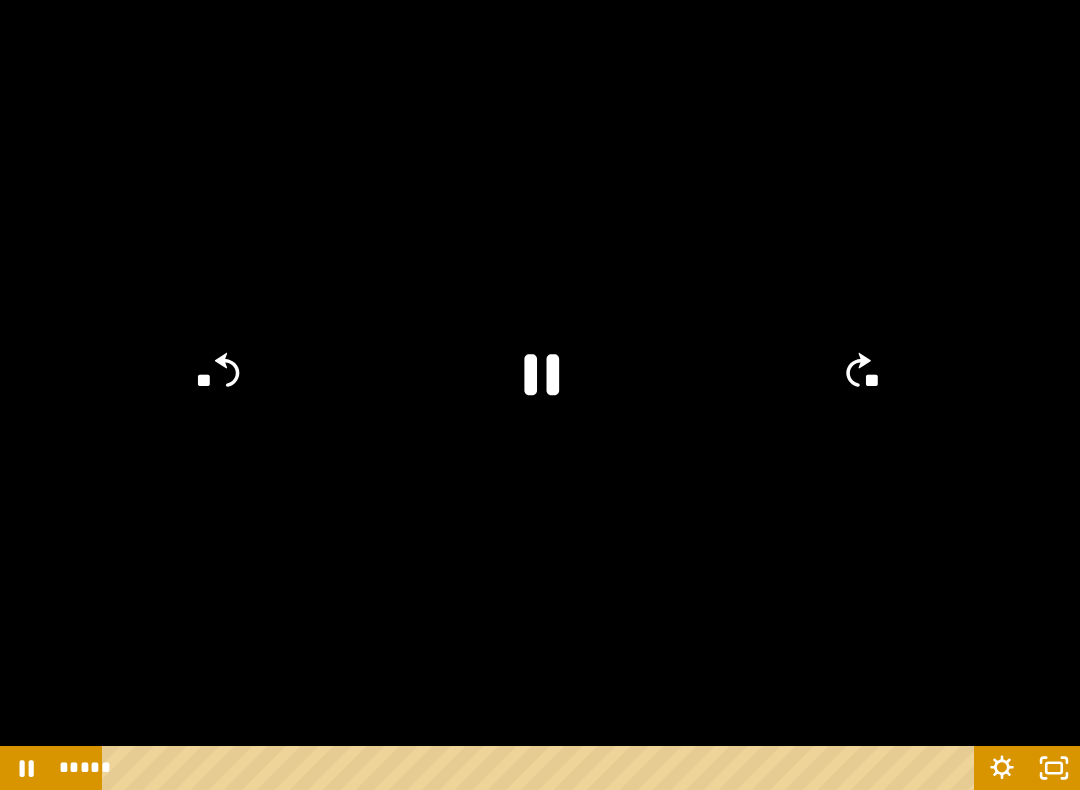 click at bounding box center (540, 395) 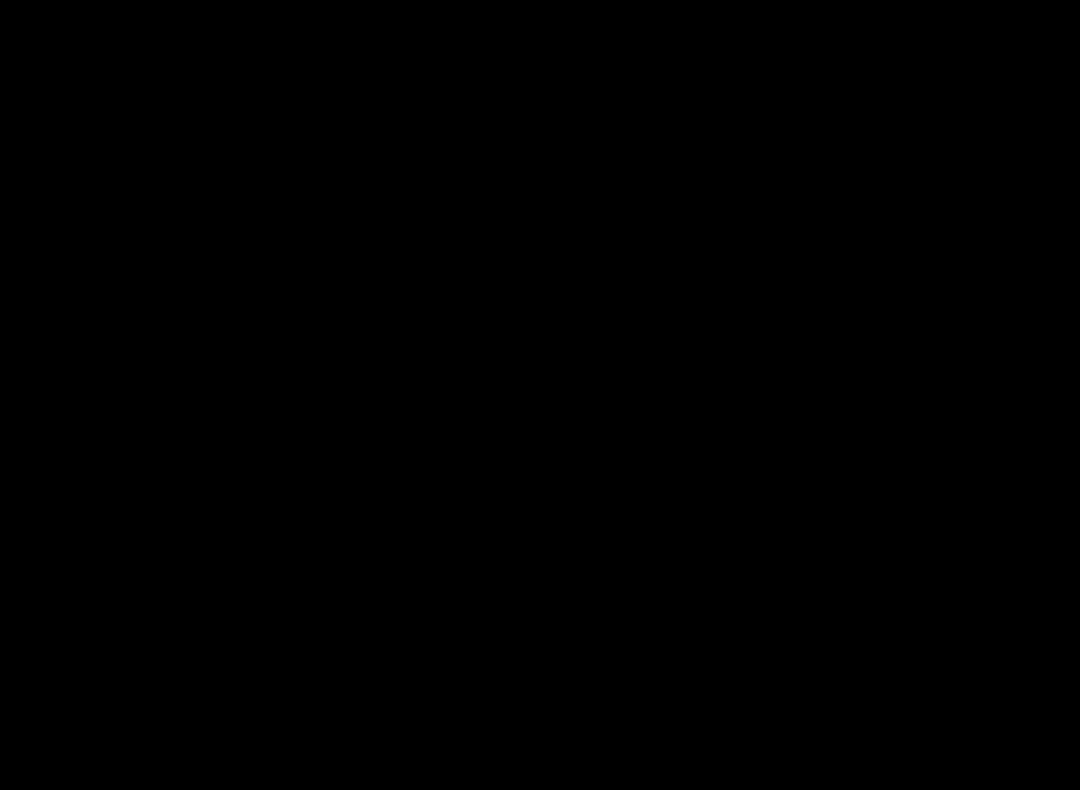click at bounding box center [540, 395] 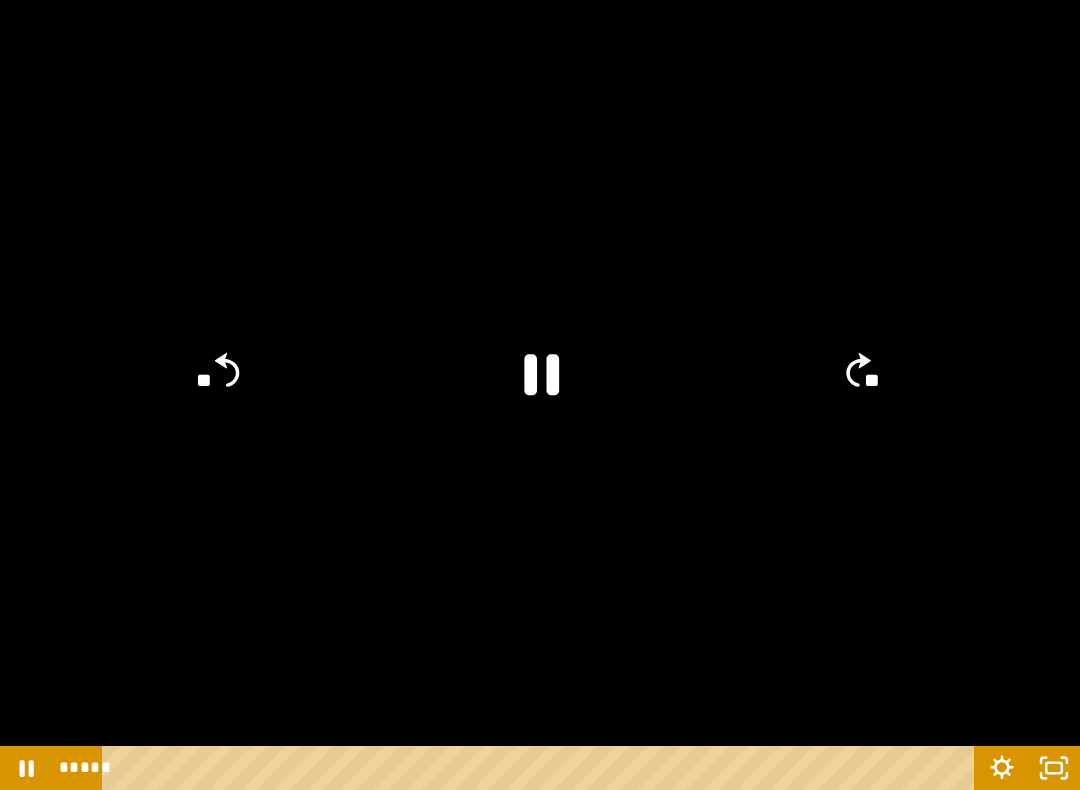 click 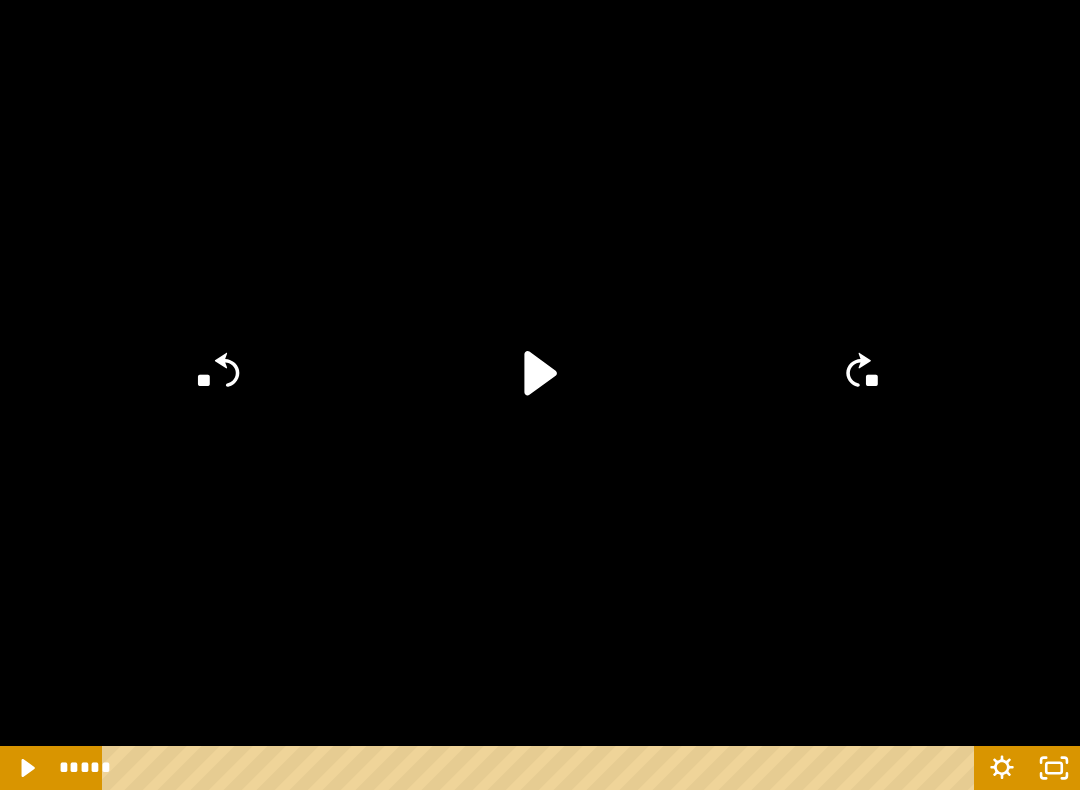 click 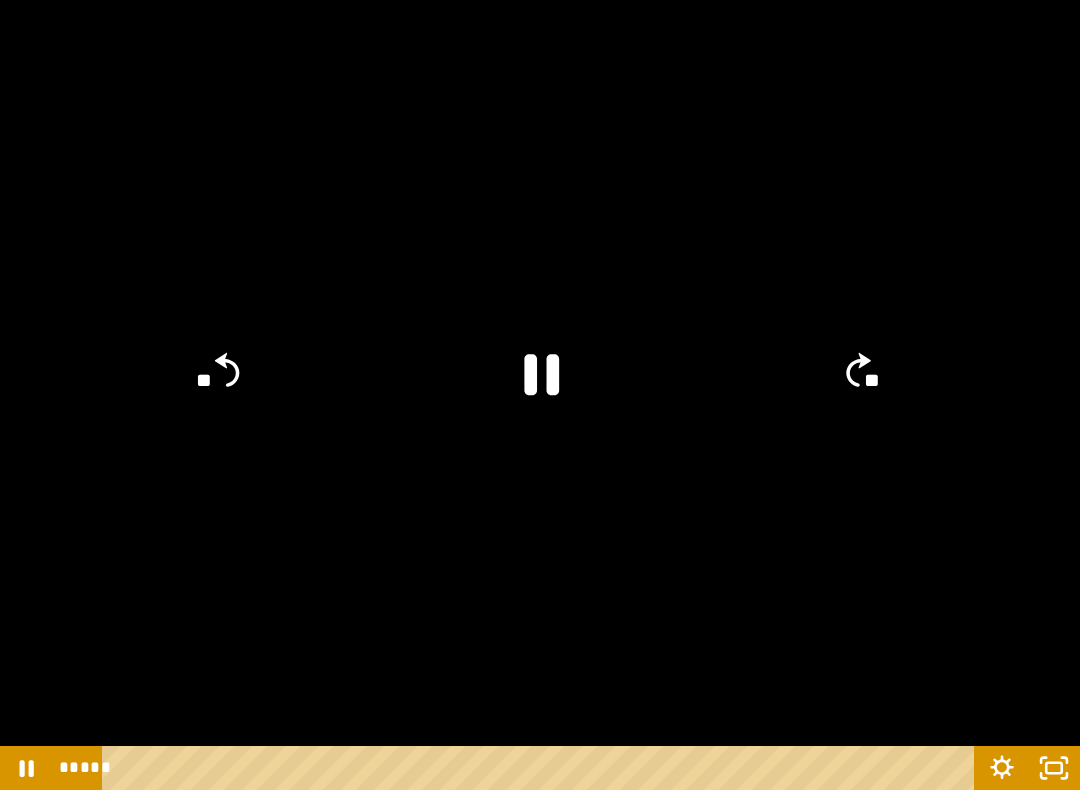 click at bounding box center (540, 395) 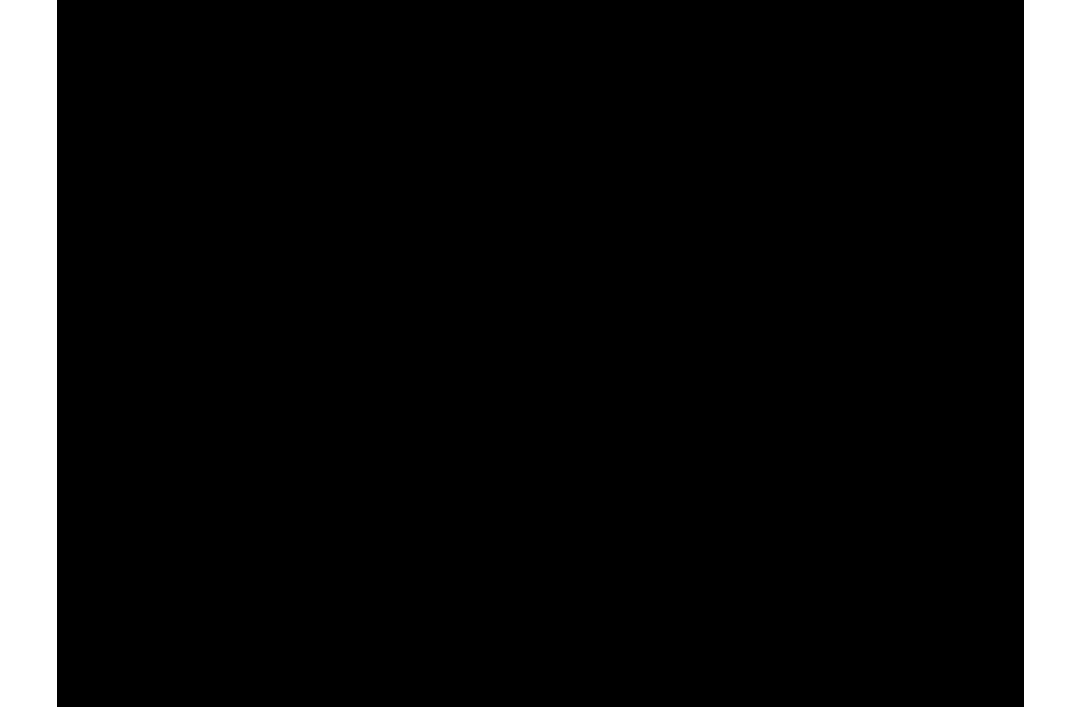 scroll, scrollTop: 287, scrollLeft: 0, axis: vertical 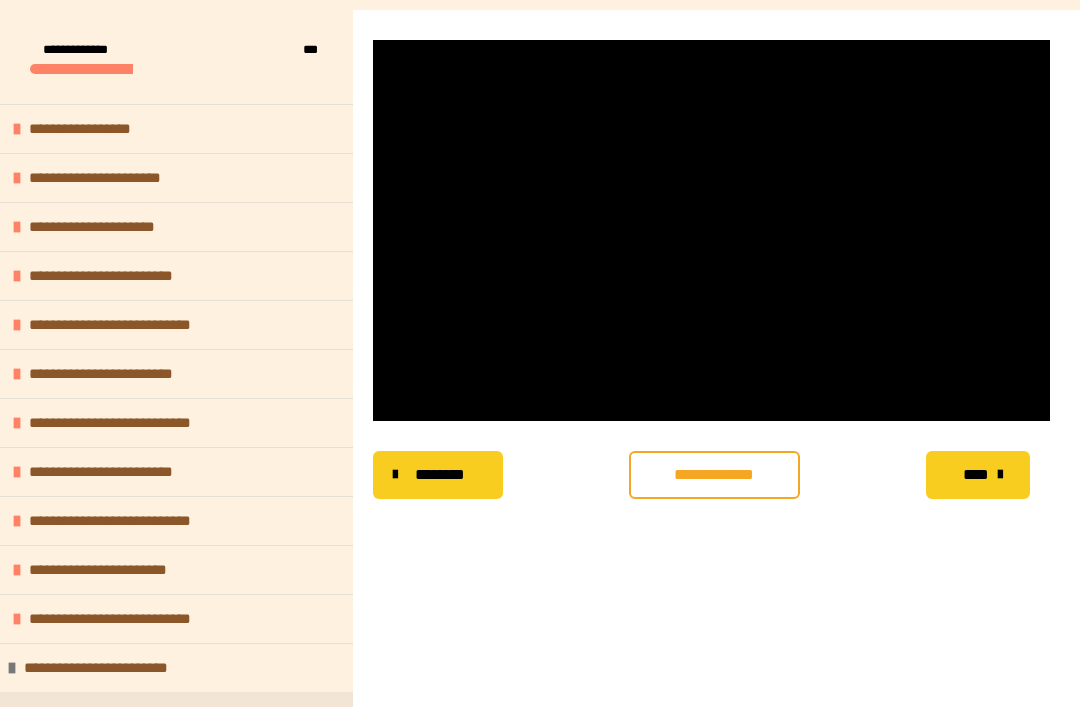 click on "**********" at bounding box center (714, 475) 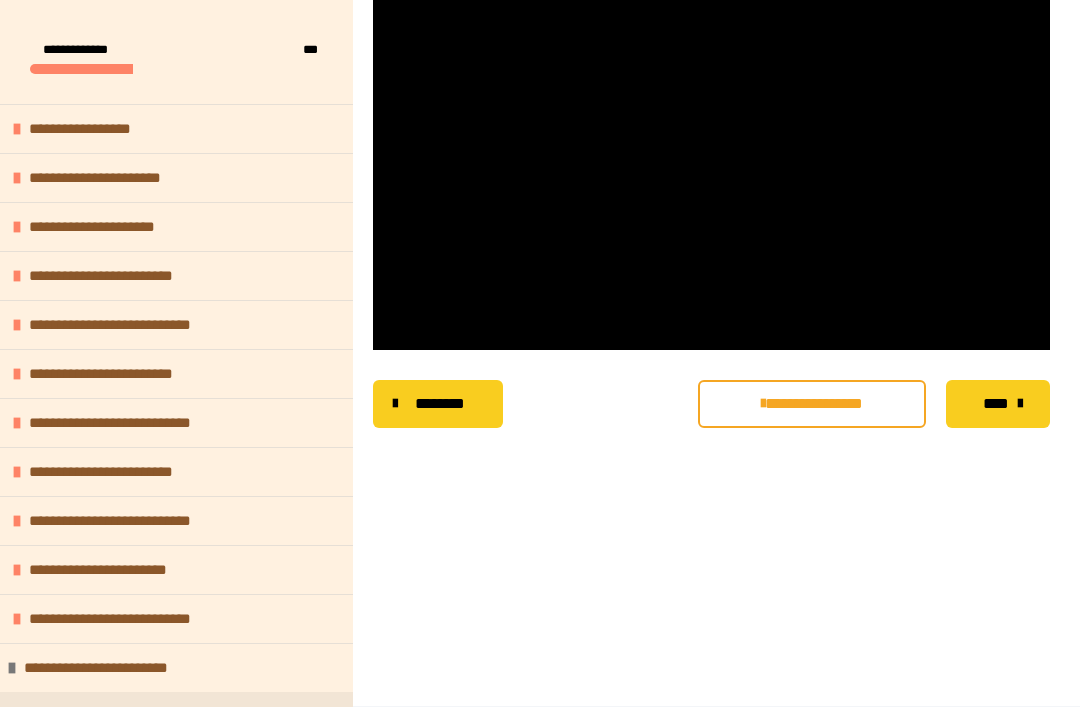 scroll, scrollTop: 357, scrollLeft: 0, axis: vertical 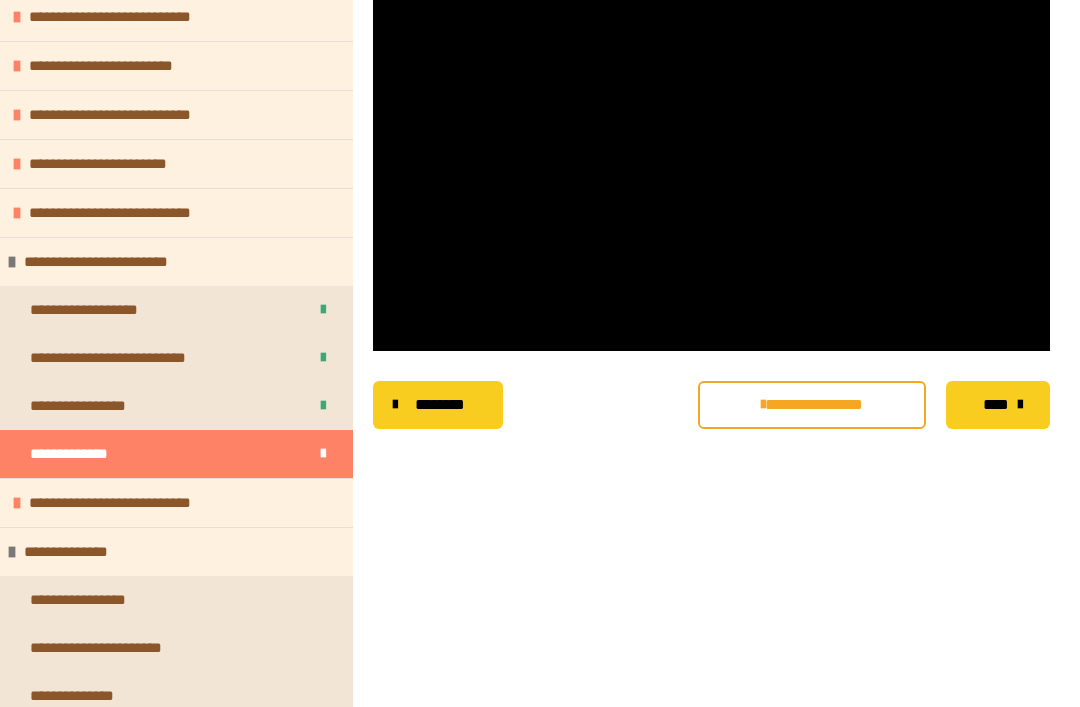 click on "**********" at bounding box center [176, 261] 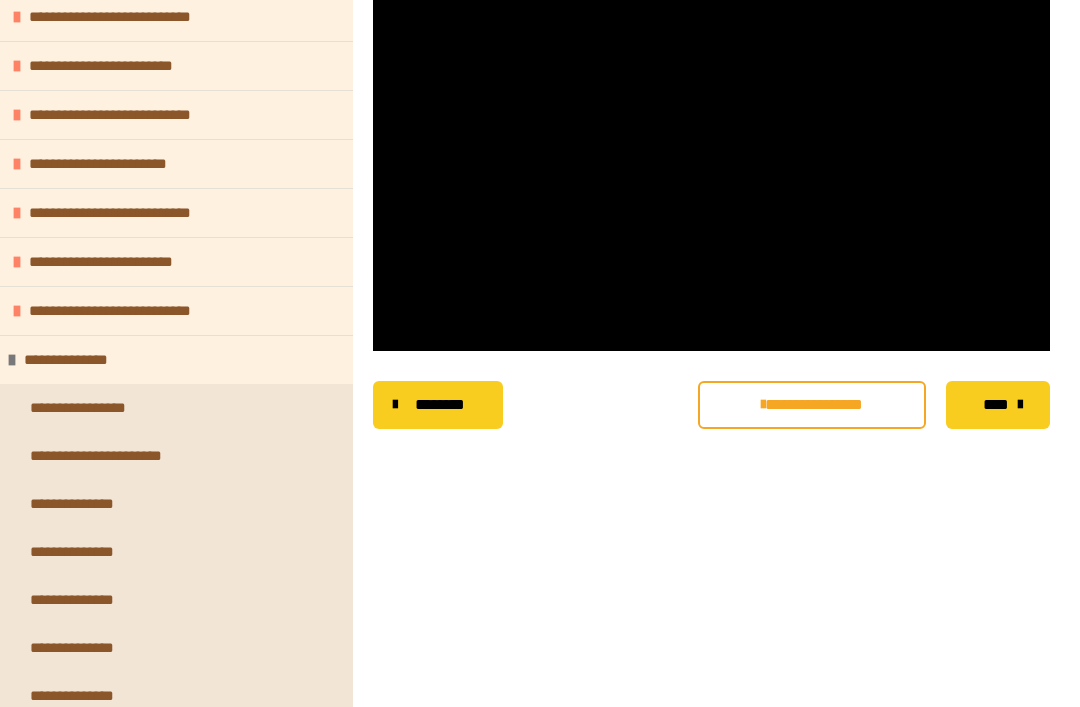 click on "**********" at bounding box center [176, 310] 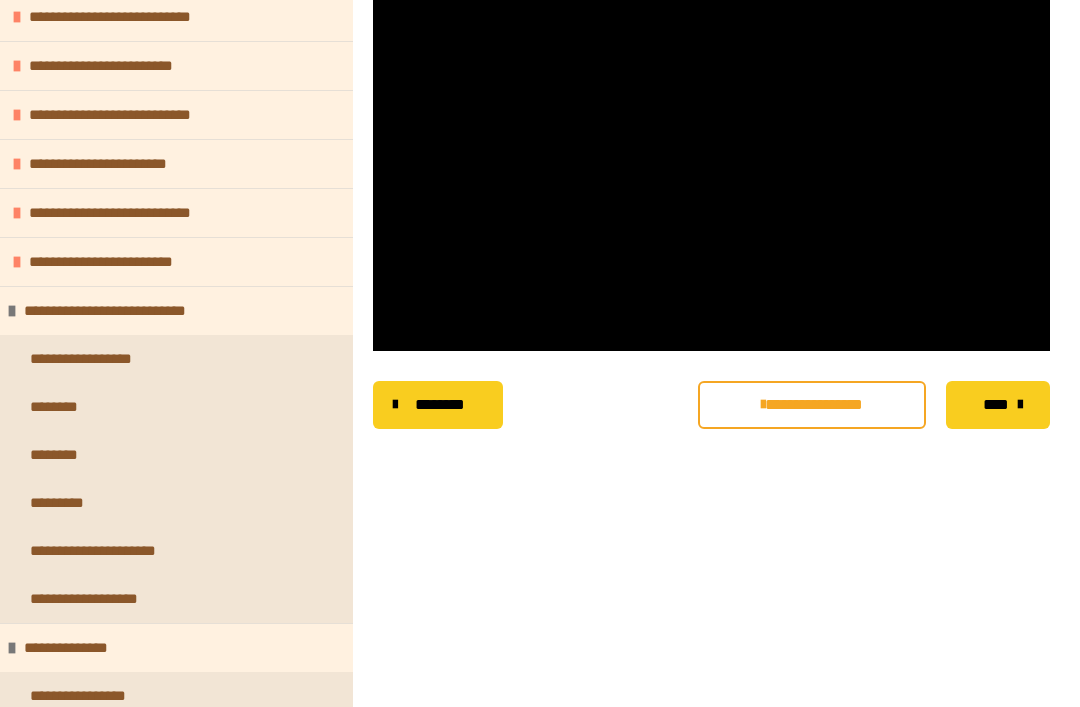 click on "**********" at bounding box center [176, 359] 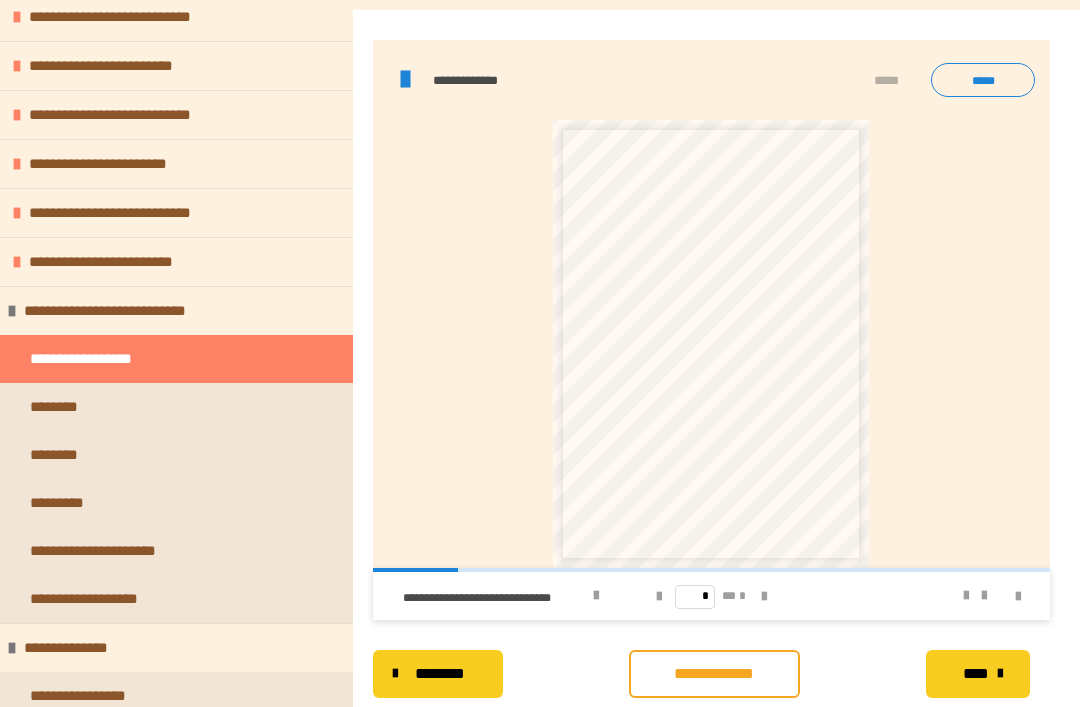 click at bounding box center [764, 597] 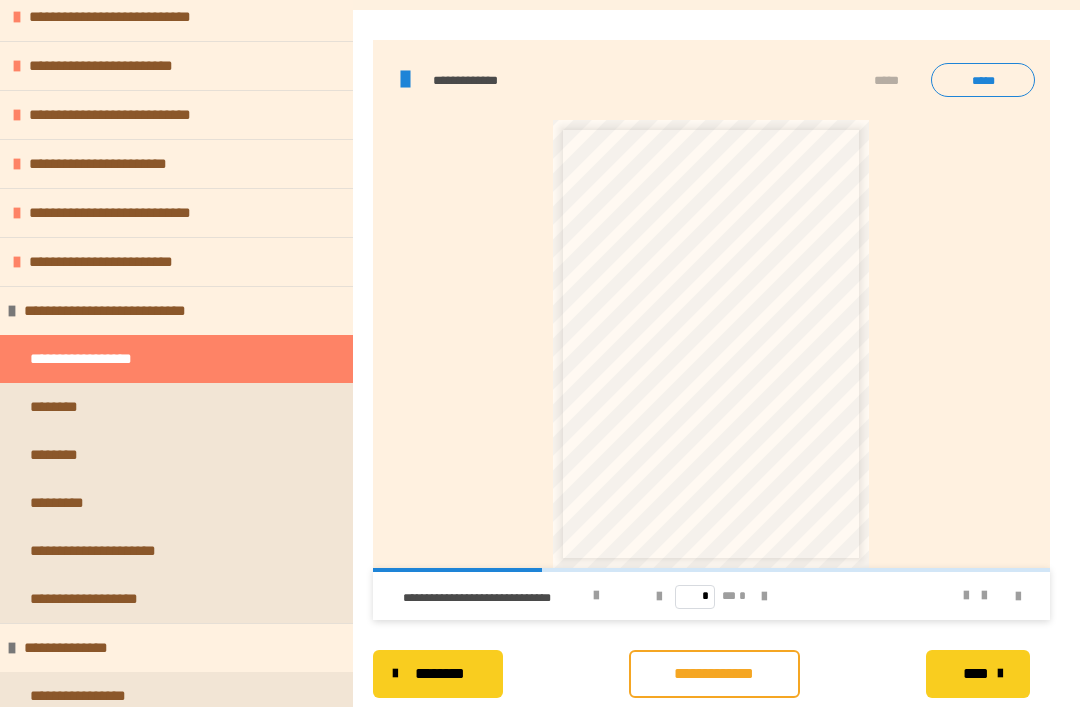 click at bounding box center (764, 597) 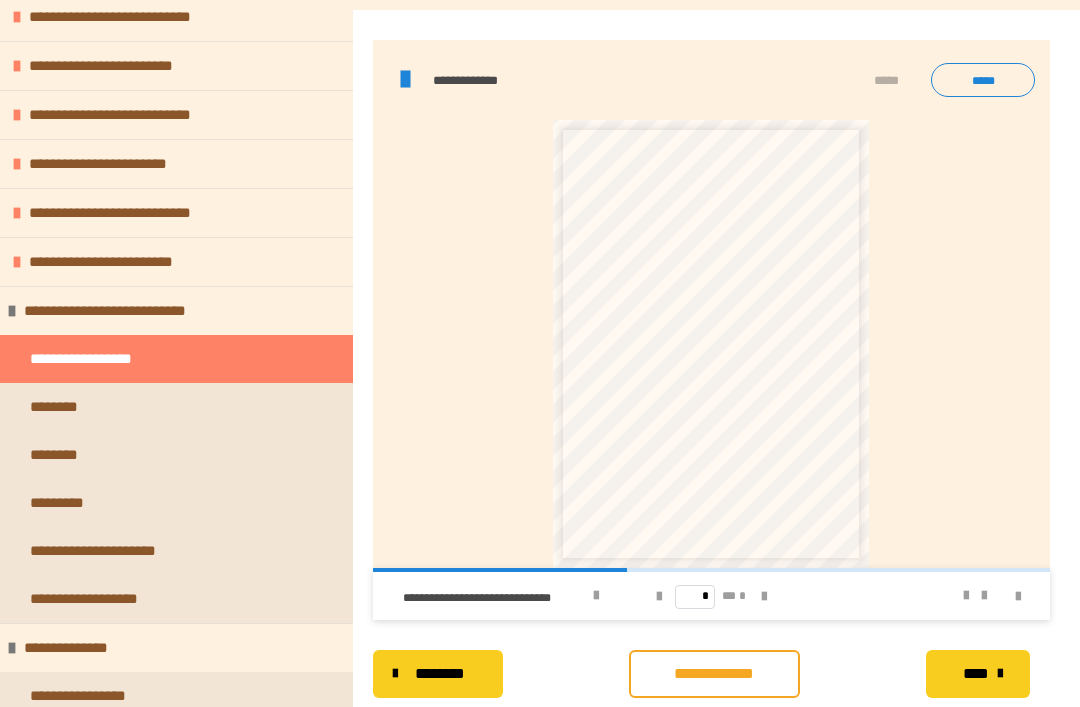 click at bounding box center [764, 597] 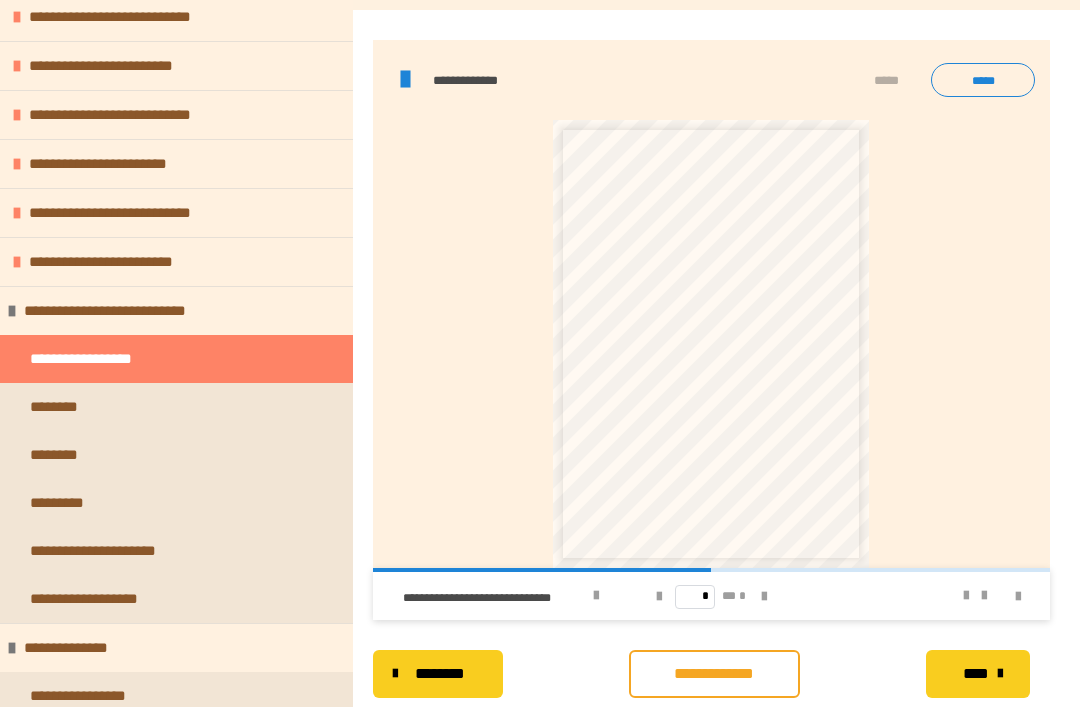 click at bounding box center (764, 596) 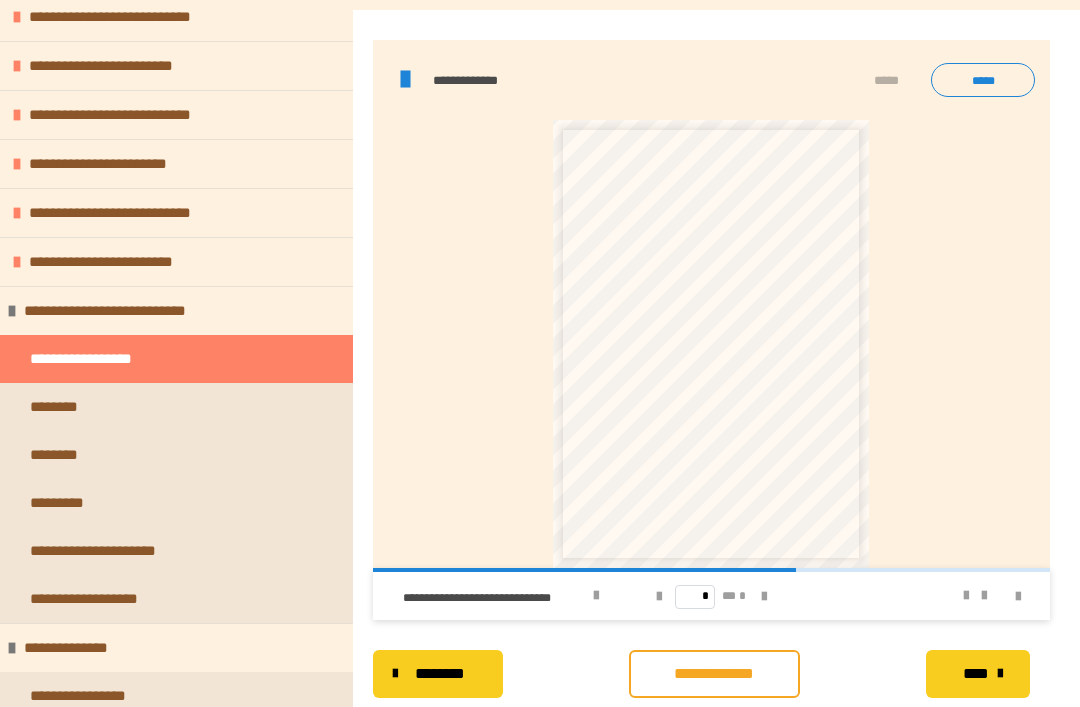 click at bounding box center (764, 597) 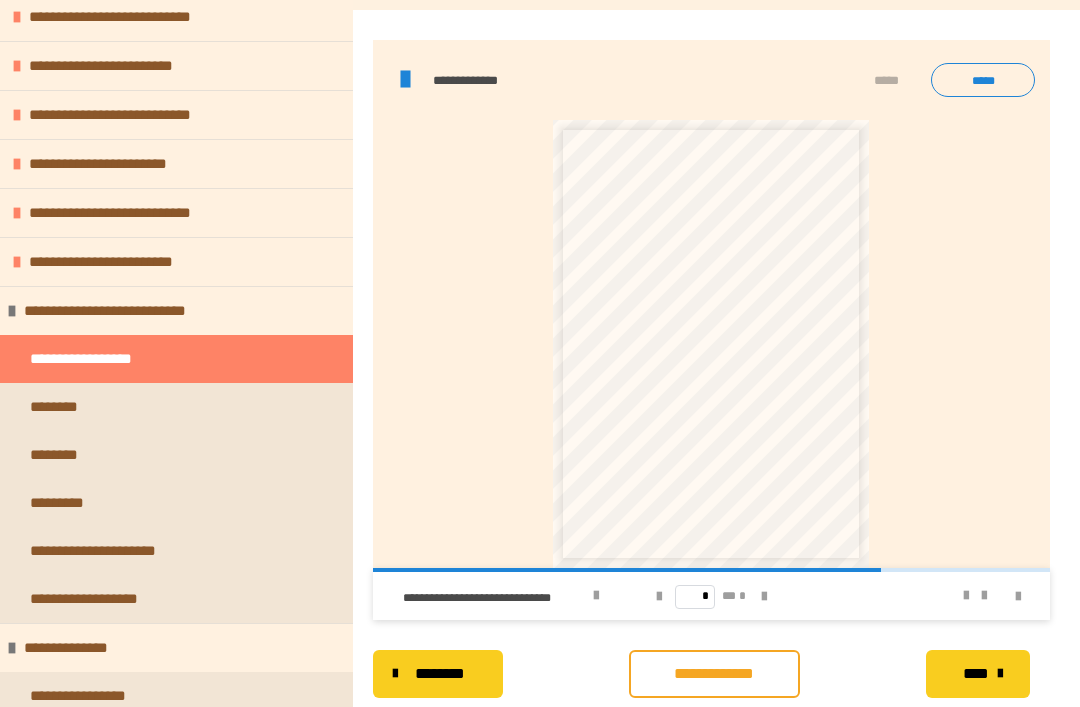 click at bounding box center [764, 597] 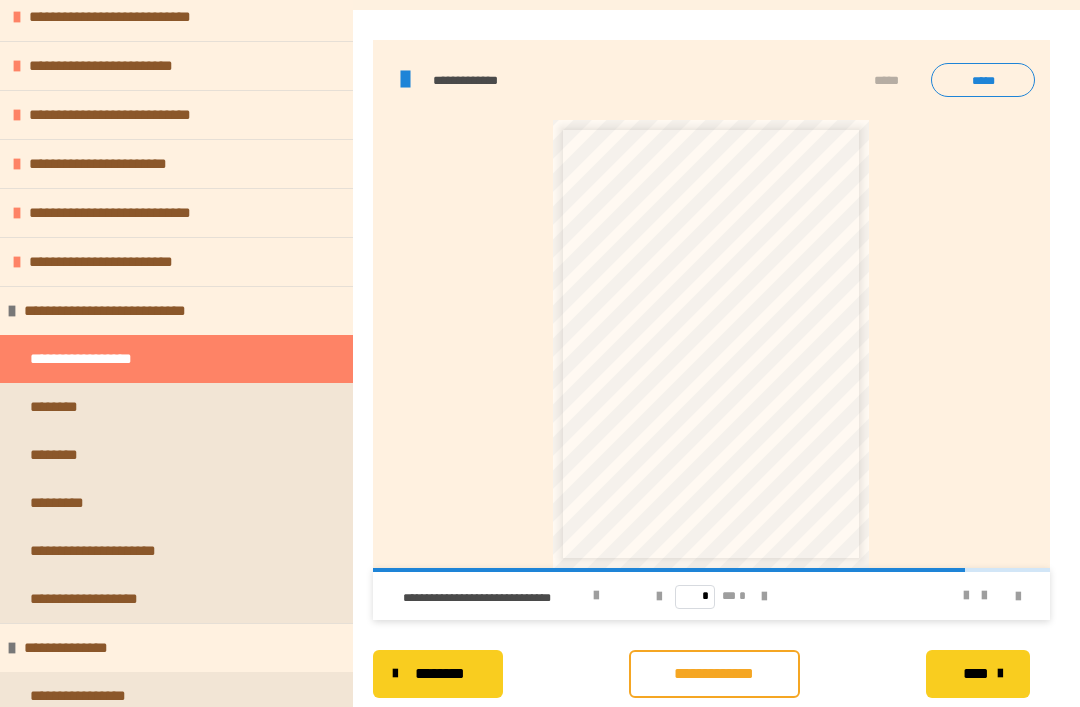 click at bounding box center [764, 597] 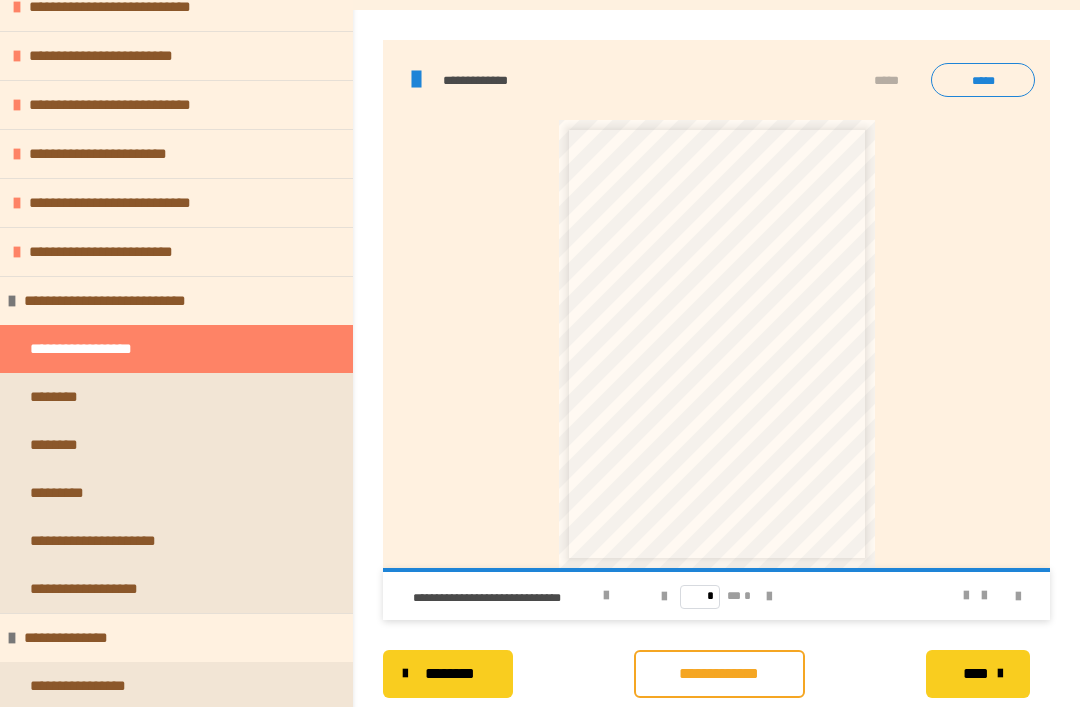 scroll, scrollTop: 0, scrollLeft: 0, axis: both 